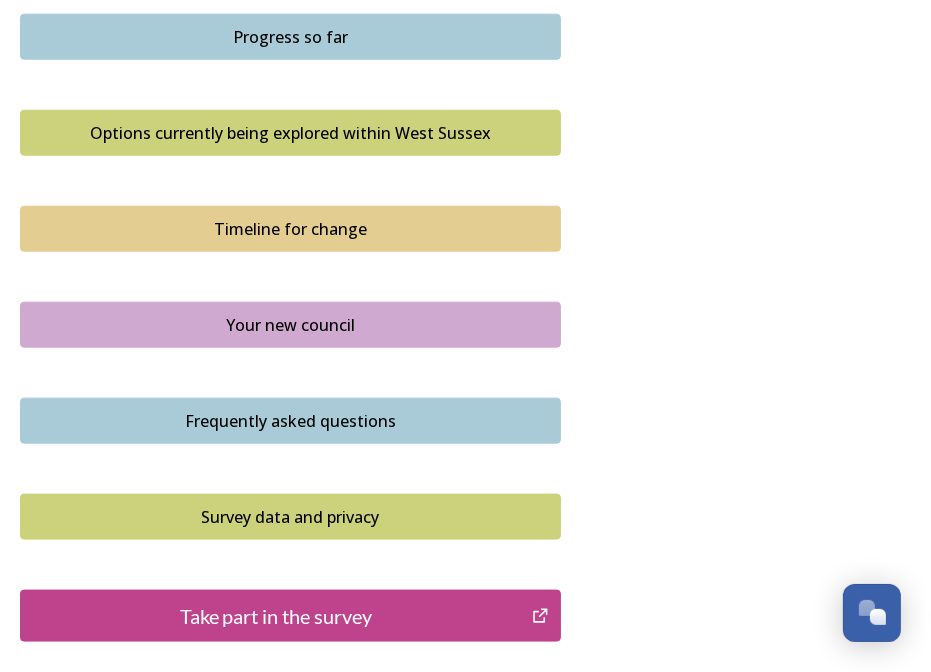 scroll, scrollTop: 1300, scrollLeft: 0, axis: vertical 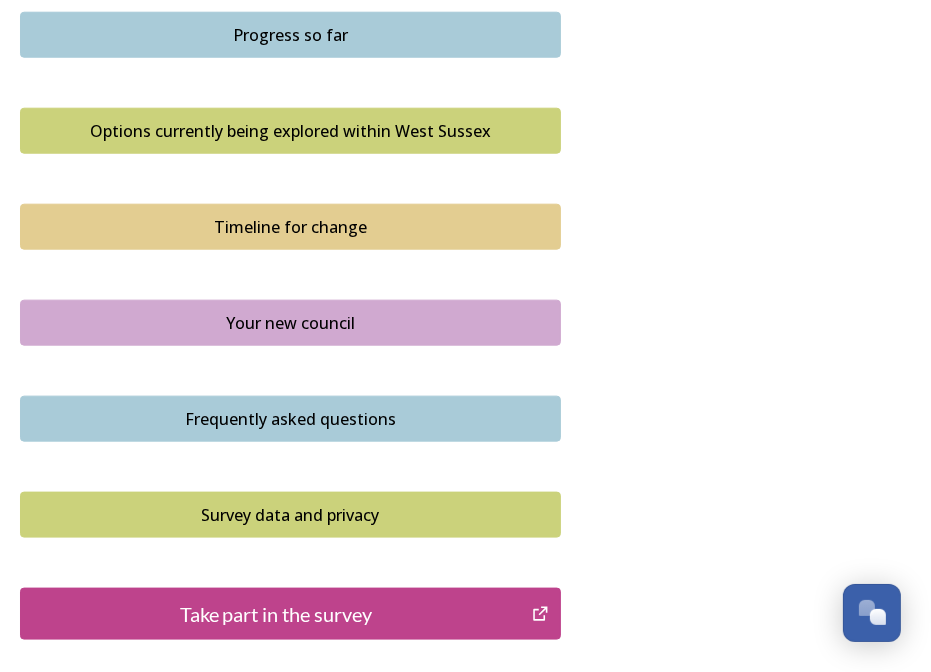 click on "Take part in the survey" at bounding box center (276, 614) 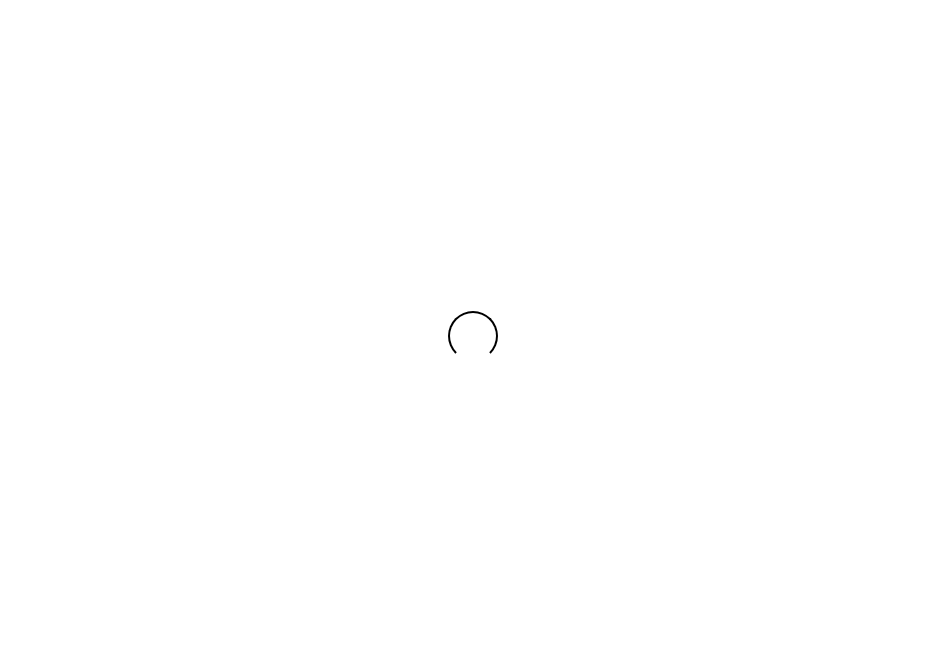 scroll, scrollTop: 0, scrollLeft: 0, axis: both 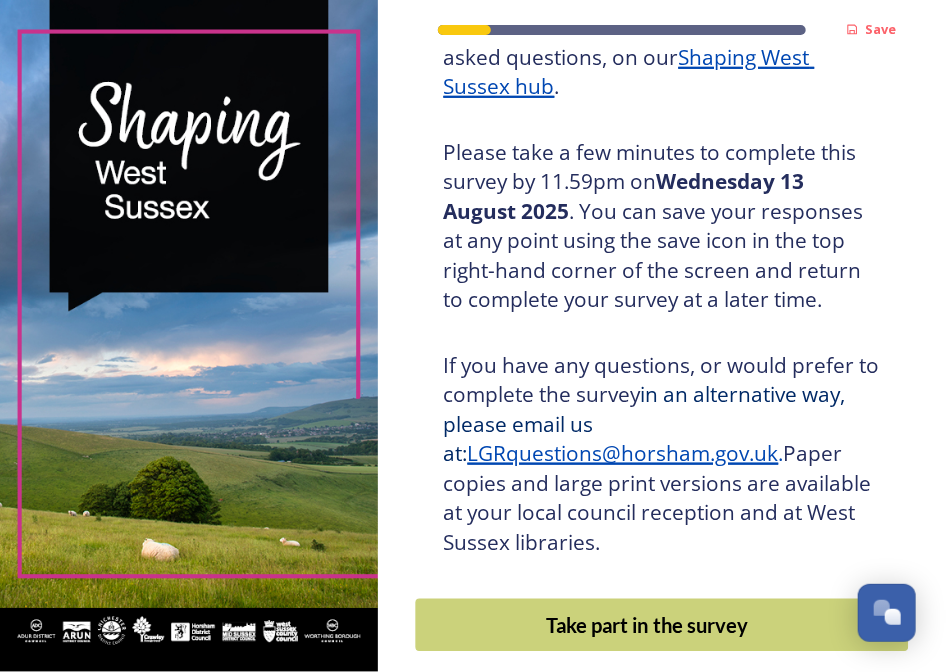 click on "Take part in the survey" at bounding box center [647, 625] 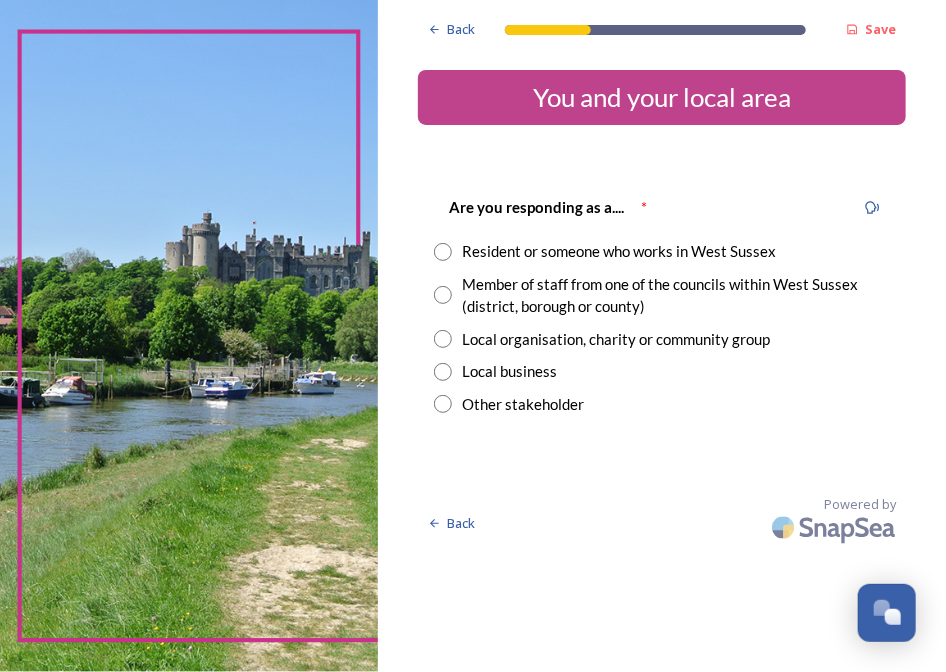 click at bounding box center [443, 295] 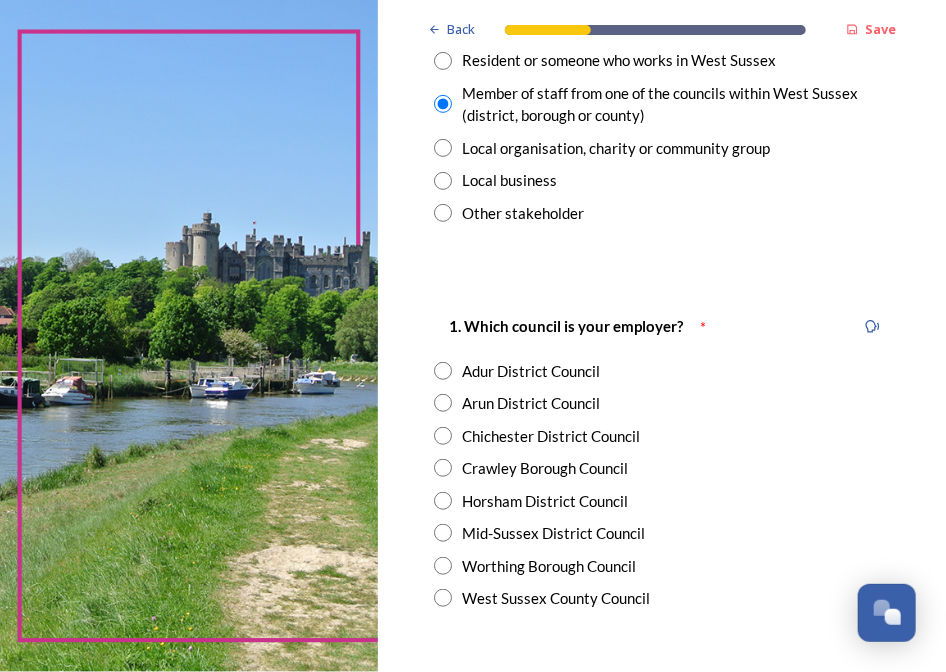 scroll, scrollTop: 200, scrollLeft: 0, axis: vertical 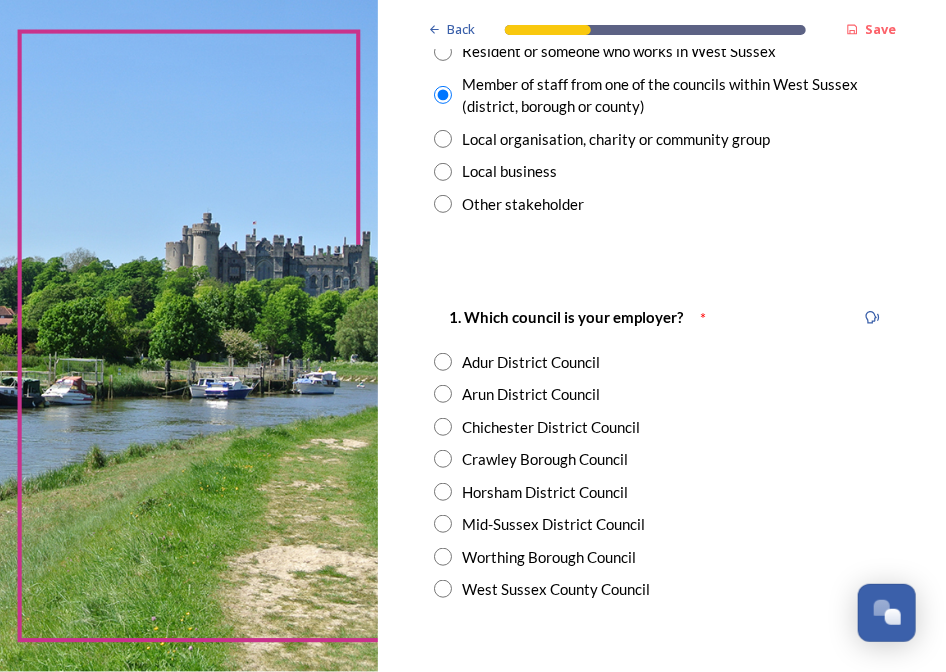 click at bounding box center (443, 589) 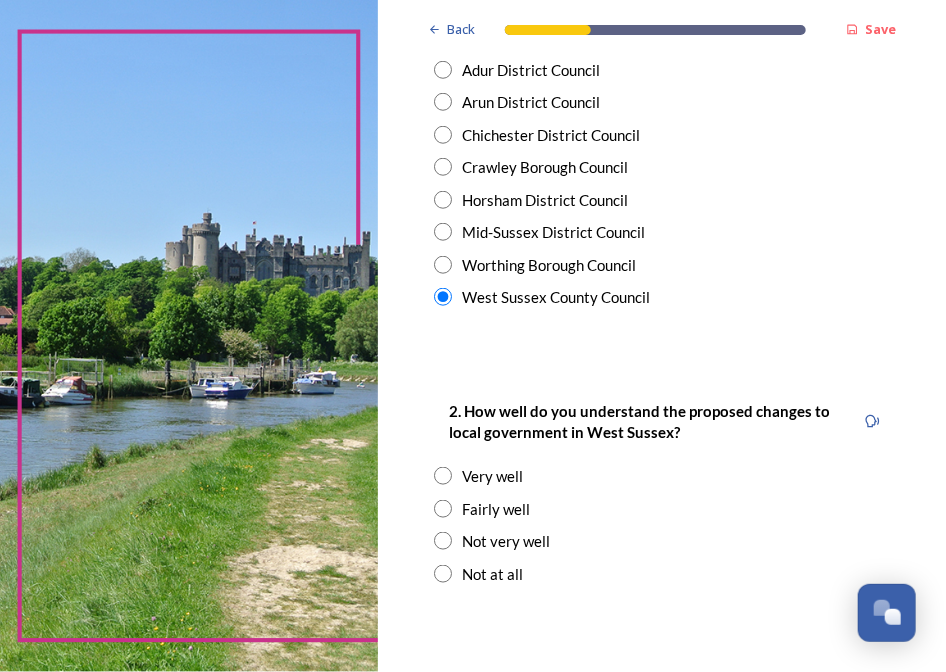 scroll, scrollTop: 500, scrollLeft: 0, axis: vertical 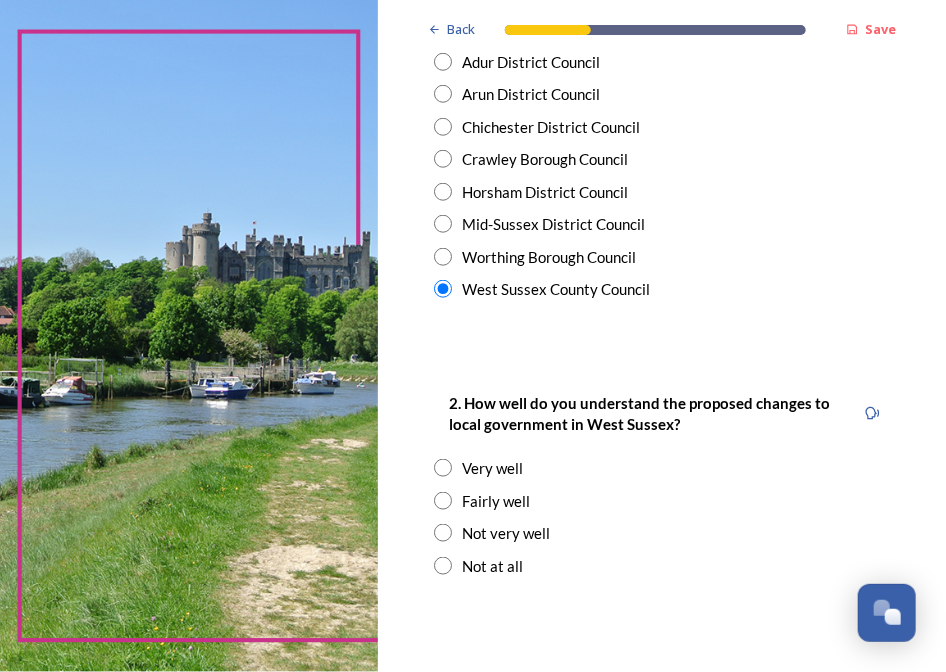 click at bounding box center (443, 501) 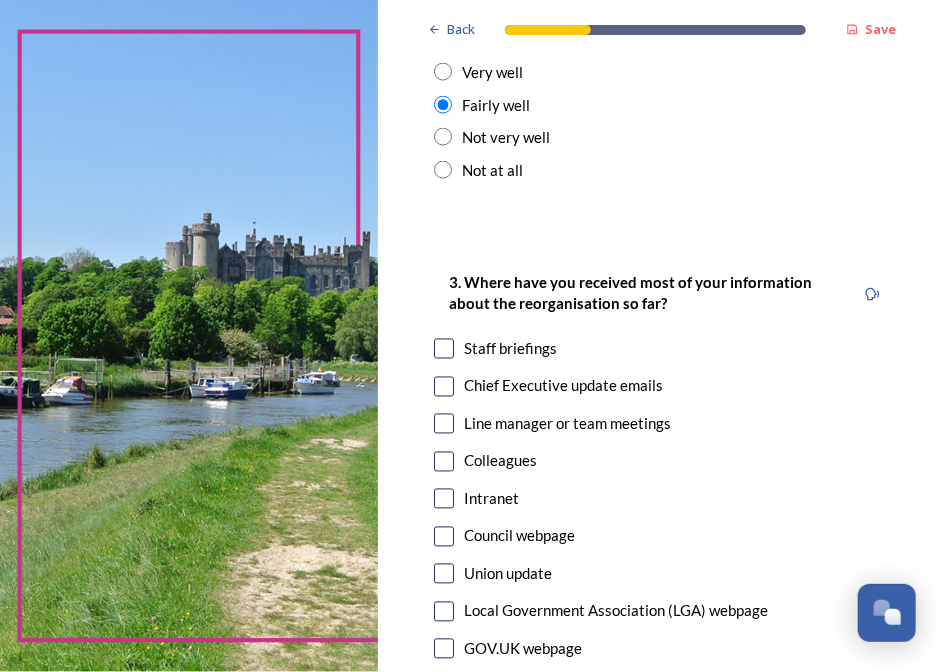 scroll, scrollTop: 900, scrollLeft: 0, axis: vertical 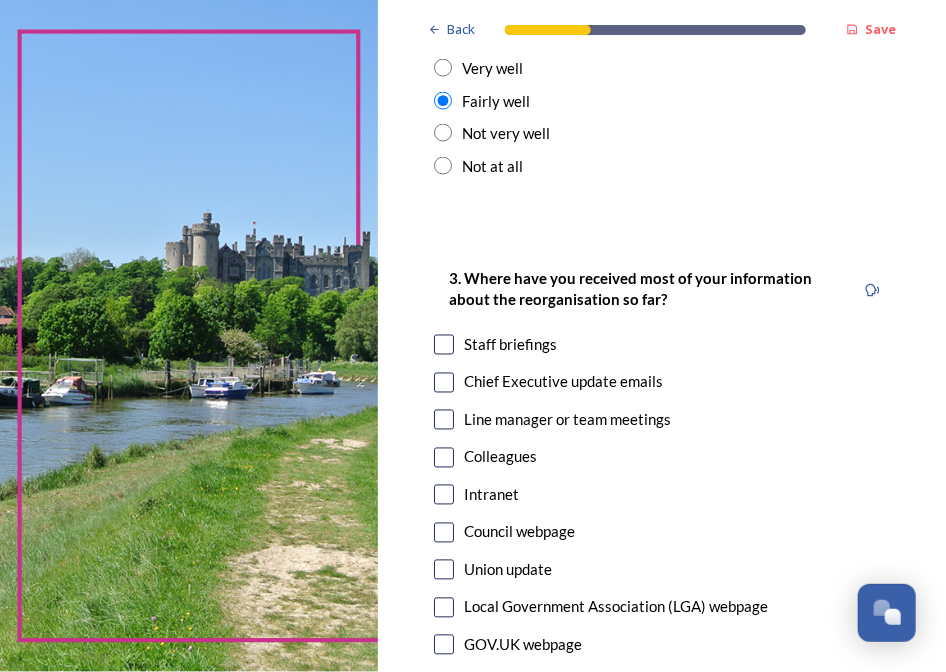 click at bounding box center (444, 345) 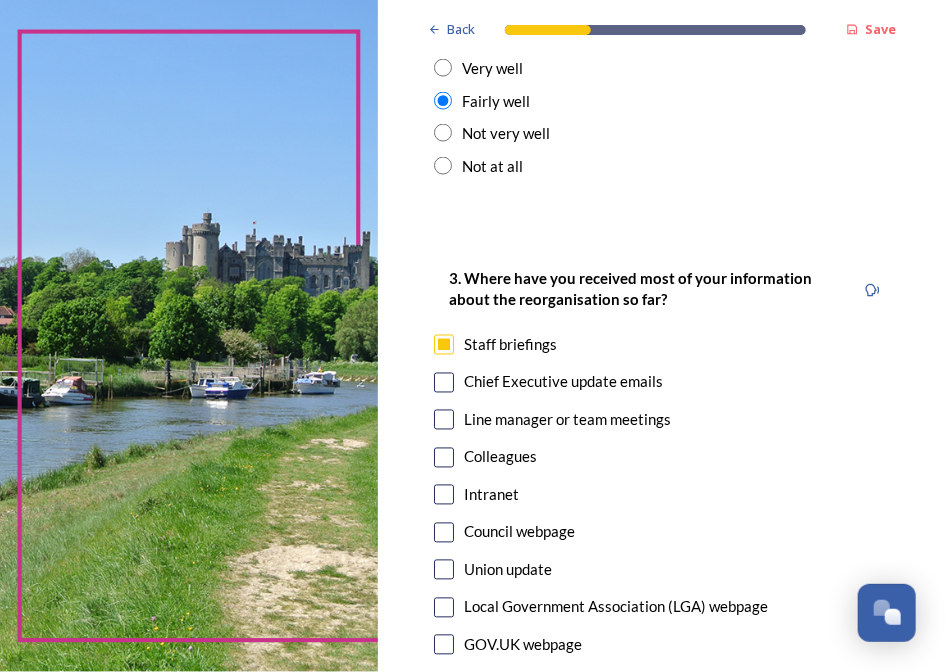 click at bounding box center [444, 420] 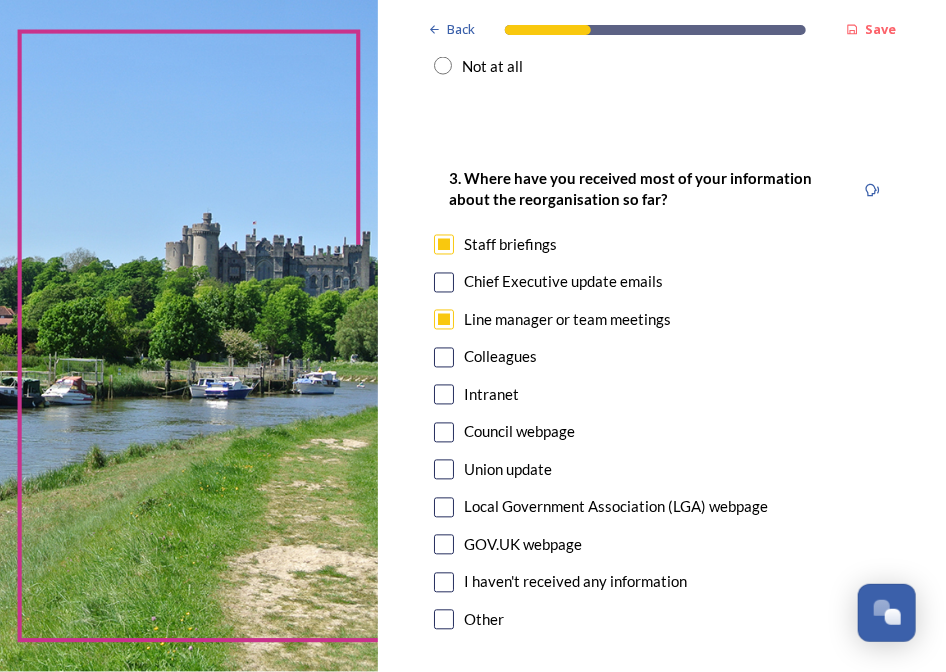 scroll, scrollTop: 1100, scrollLeft: 0, axis: vertical 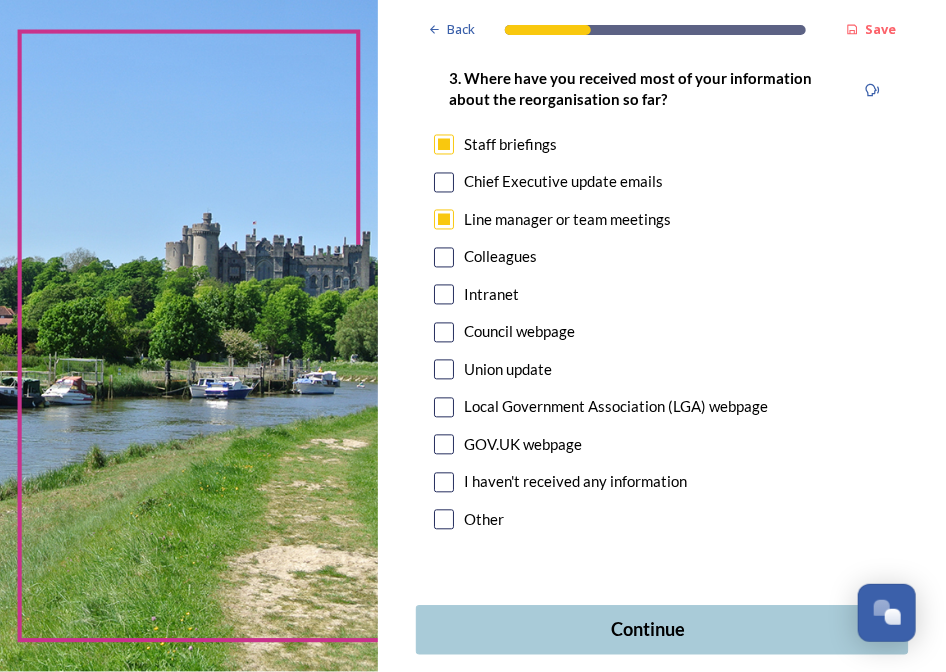 click on "Continue" at bounding box center (648, 630) 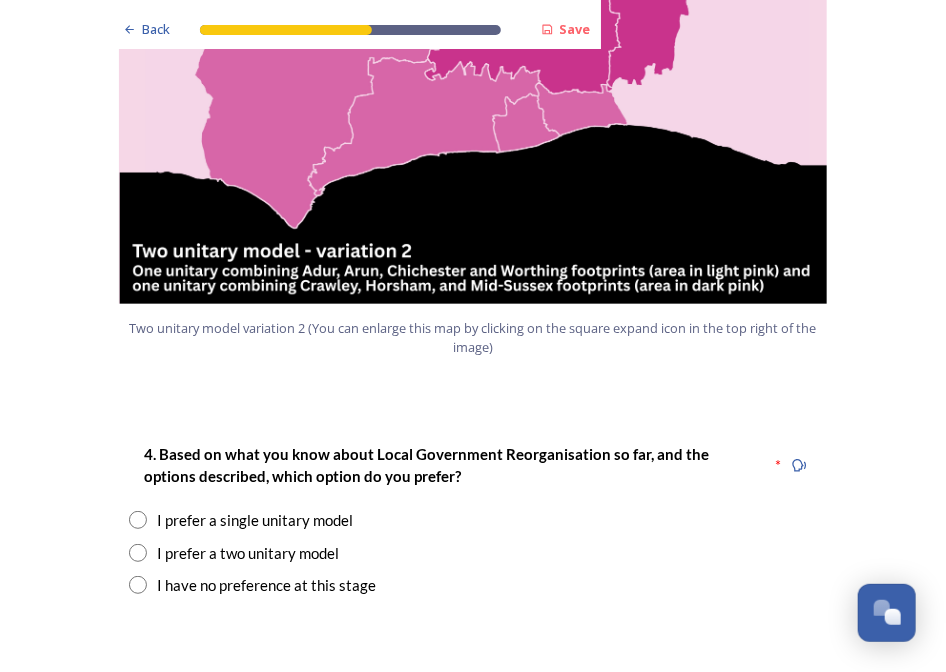 scroll, scrollTop: 2400, scrollLeft: 0, axis: vertical 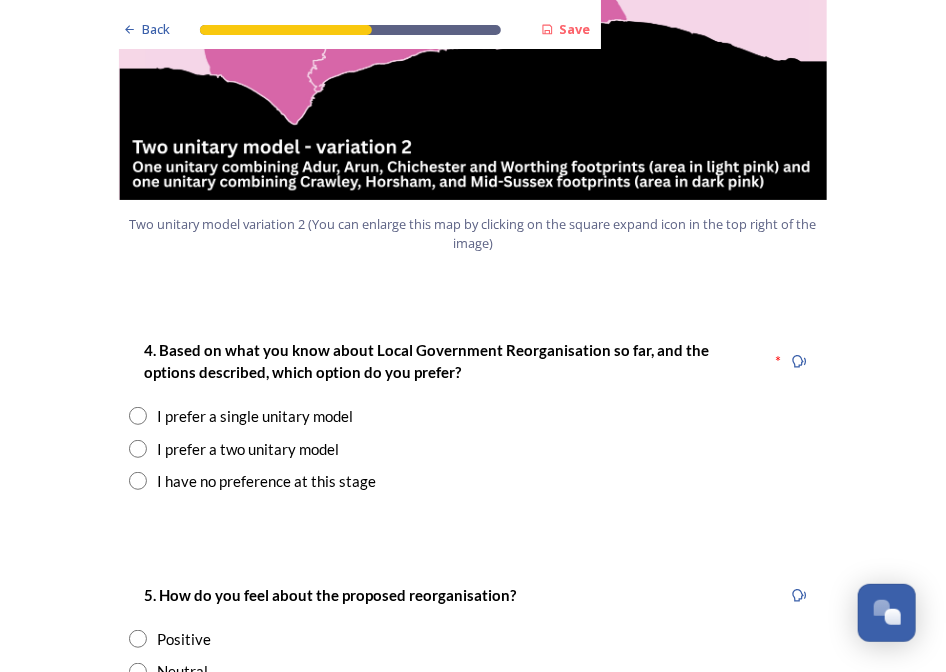 click at bounding box center [138, 481] 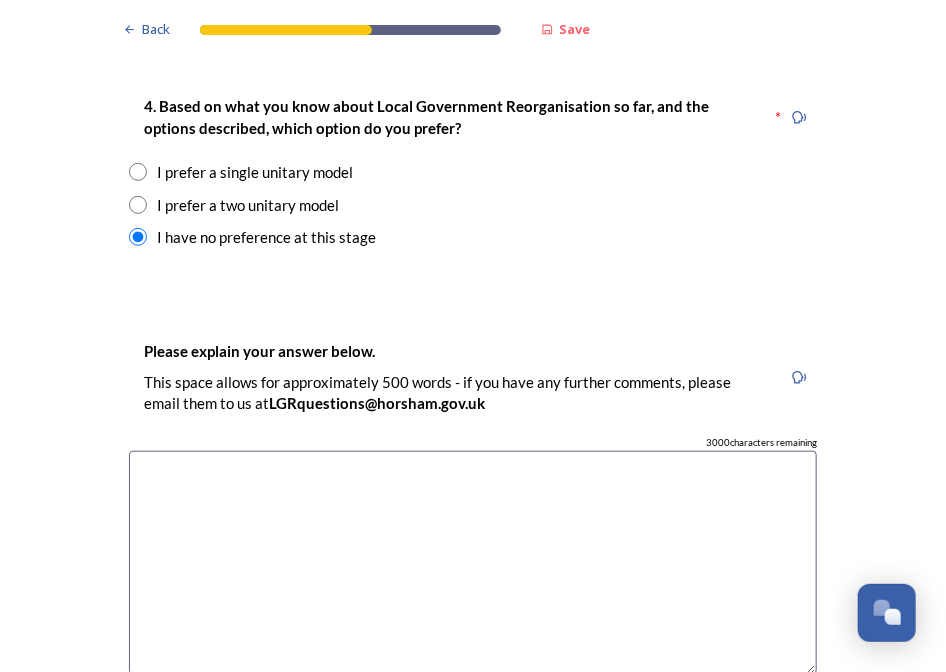 scroll, scrollTop: 2700, scrollLeft: 0, axis: vertical 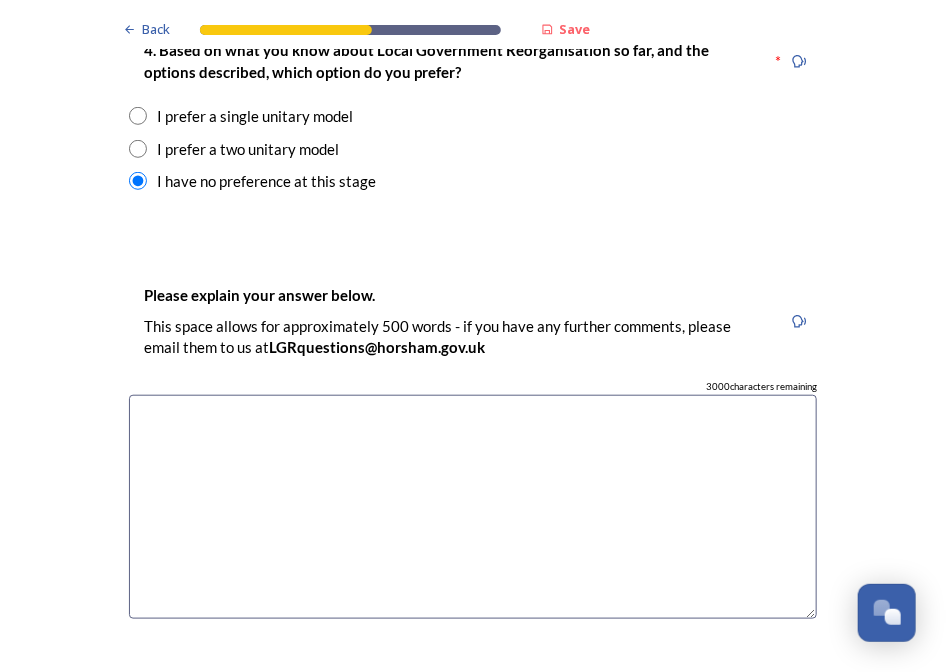click at bounding box center (473, 507) 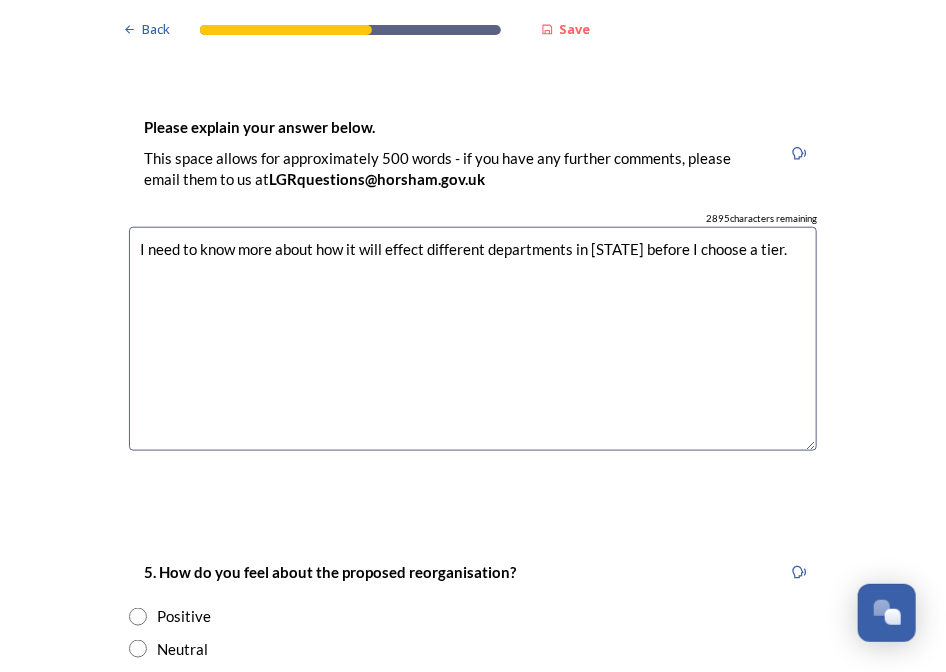 scroll, scrollTop: 3000, scrollLeft: 0, axis: vertical 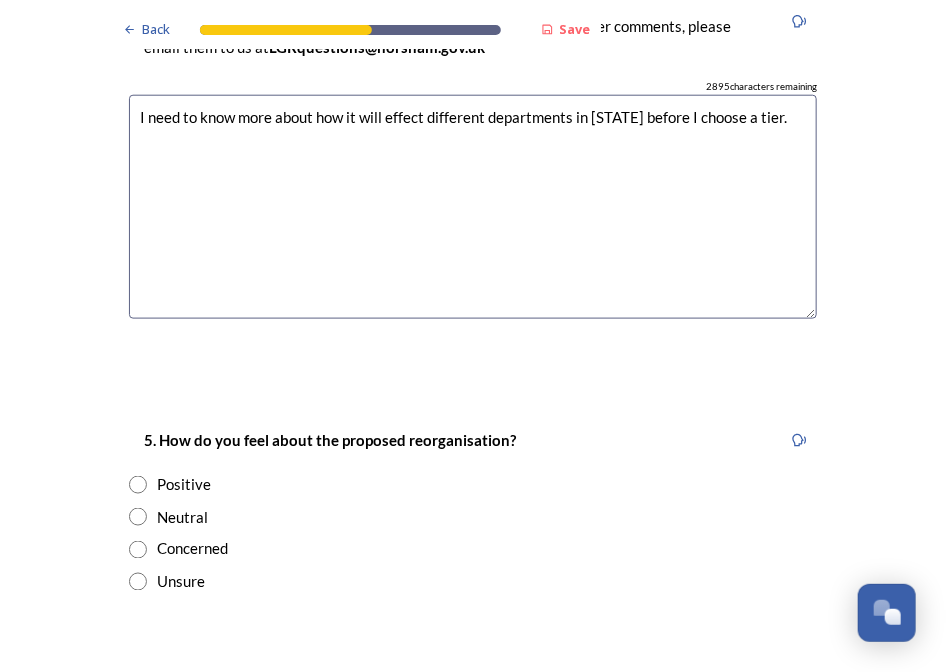 type on "I need to know more about how it will effect different departments in [STATE] before I choose a tier." 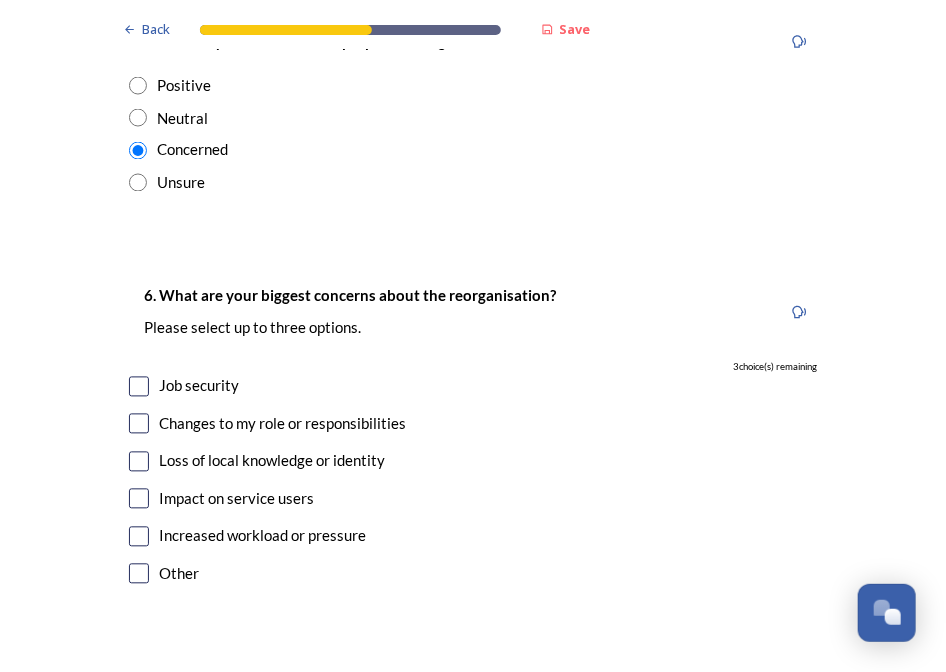 scroll, scrollTop: 3400, scrollLeft: 0, axis: vertical 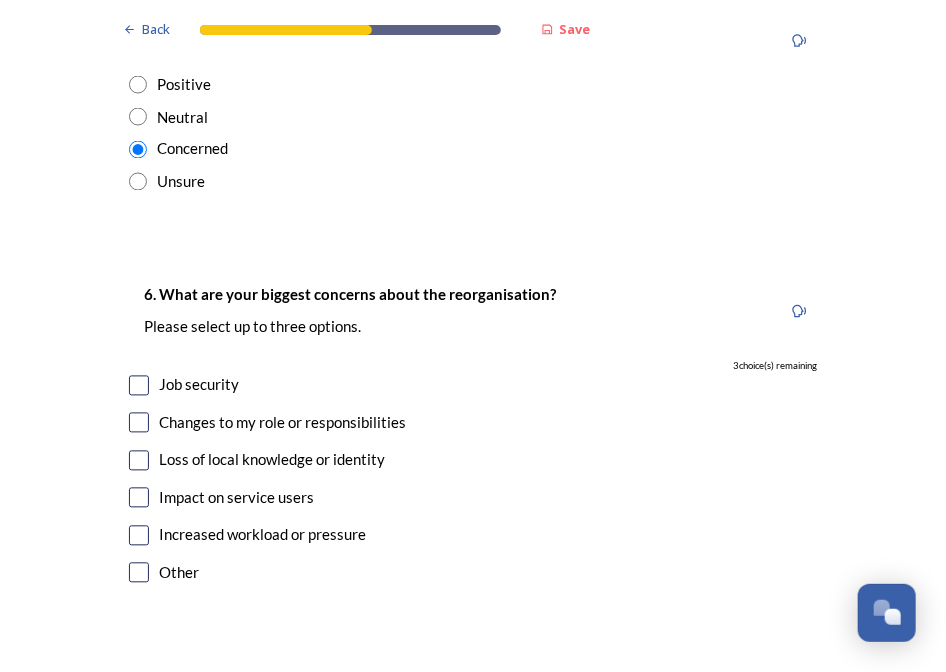 click at bounding box center [139, 498] 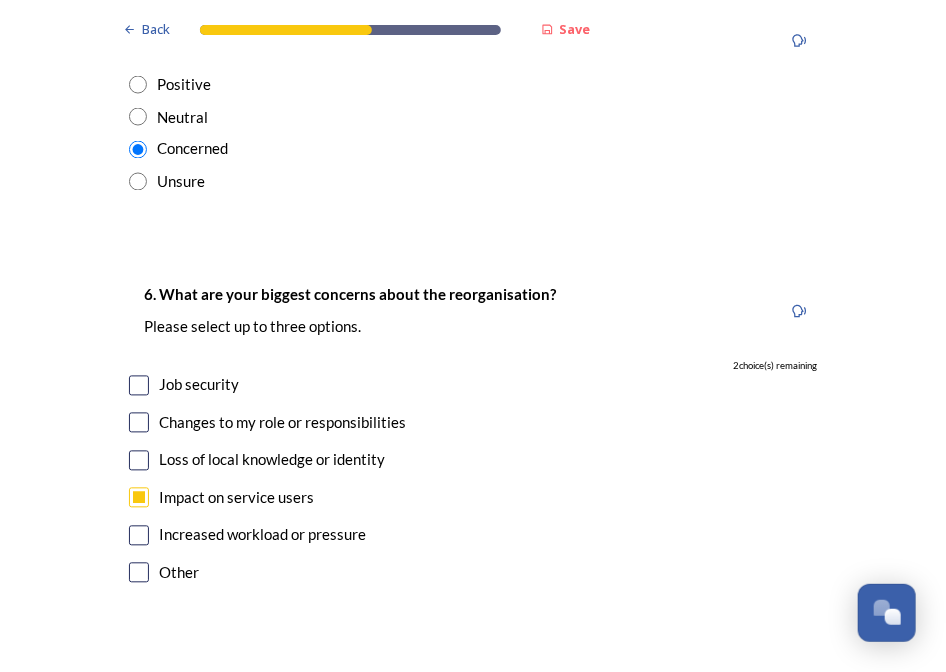 click at bounding box center [139, 461] 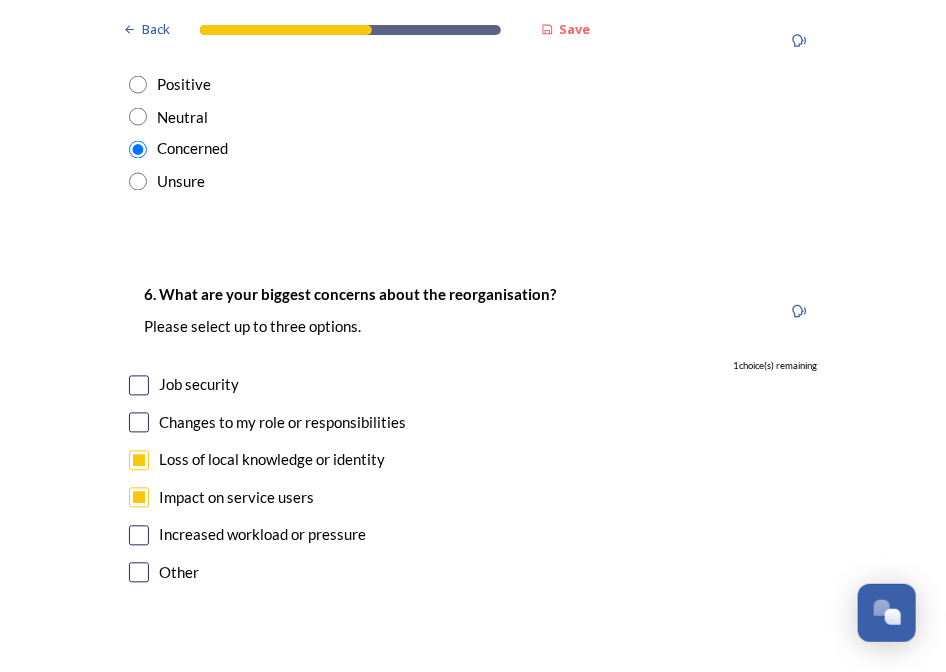 click at bounding box center [139, 536] 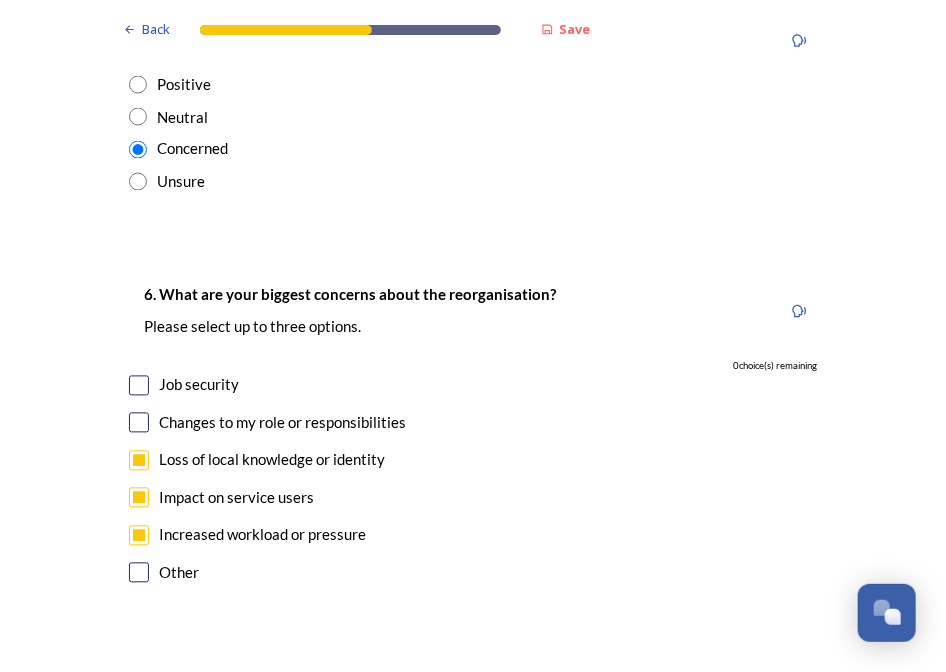 click at bounding box center (139, 386) 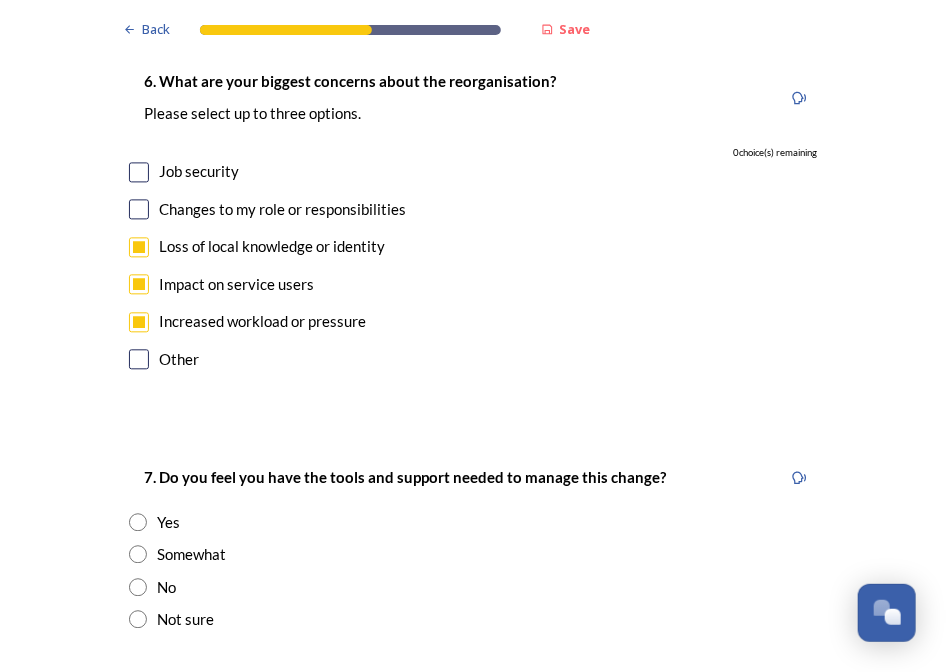 scroll, scrollTop: 3700, scrollLeft: 0, axis: vertical 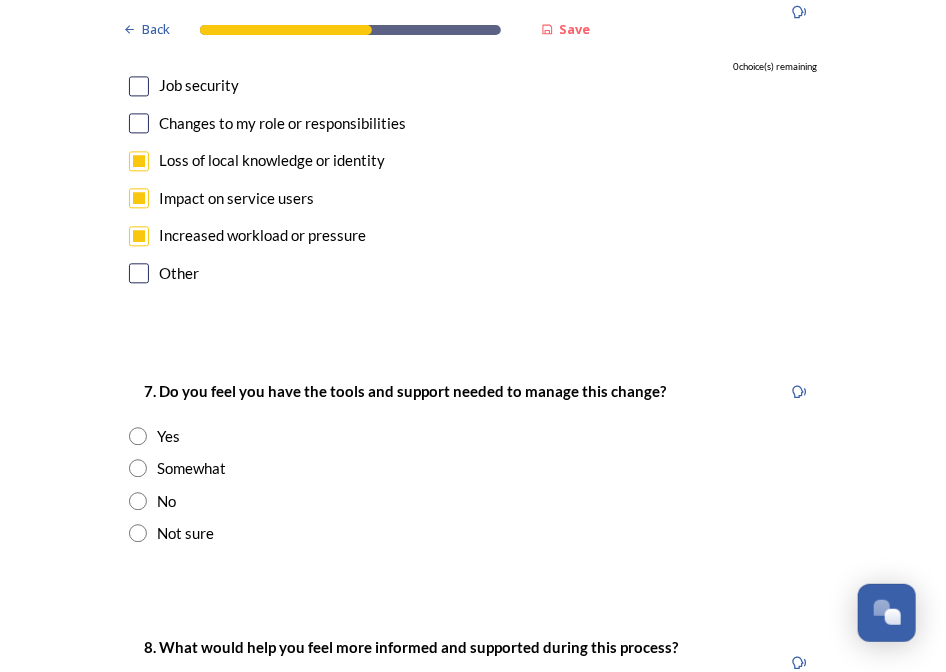 click at bounding box center [138, 468] 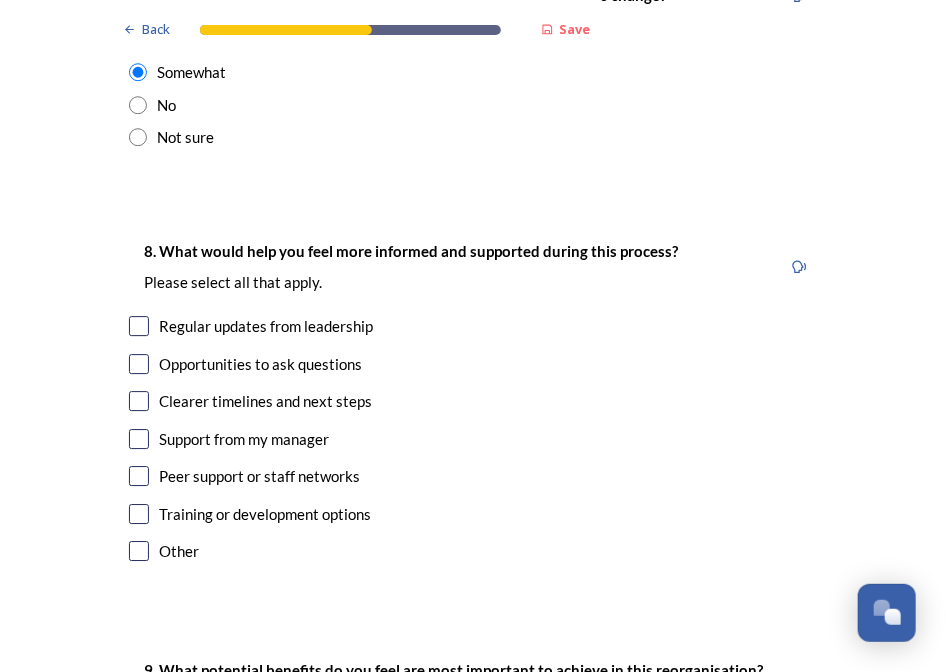 scroll, scrollTop: 4100, scrollLeft: 0, axis: vertical 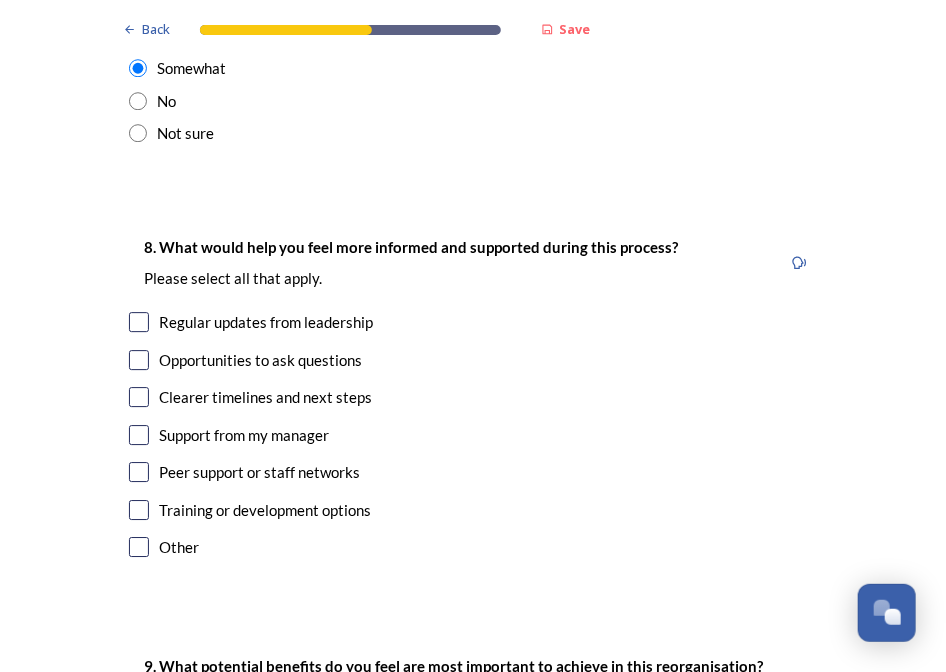 click at bounding box center [139, 322] 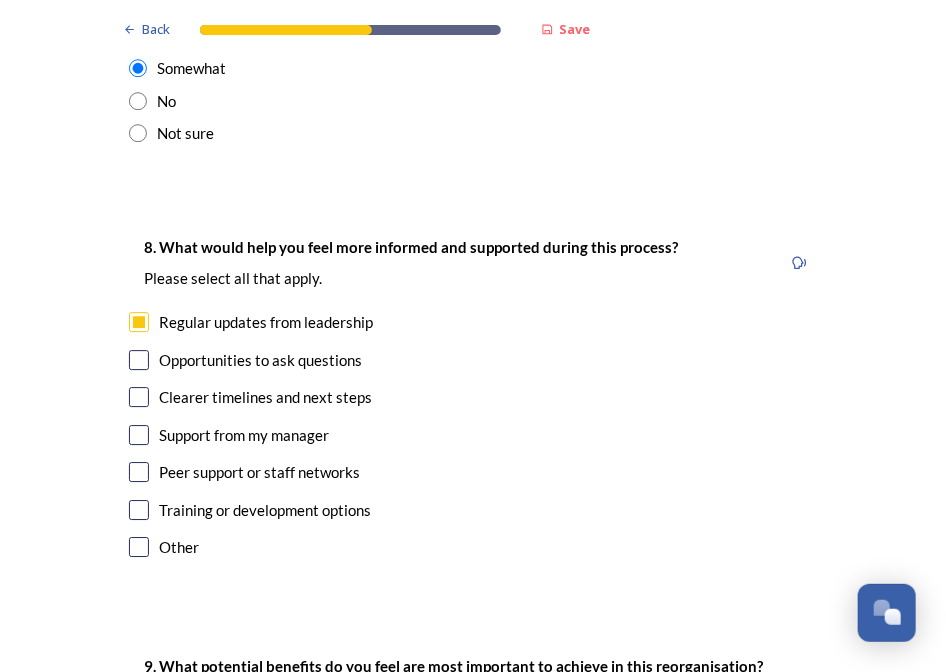 click at bounding box center [139, 360] 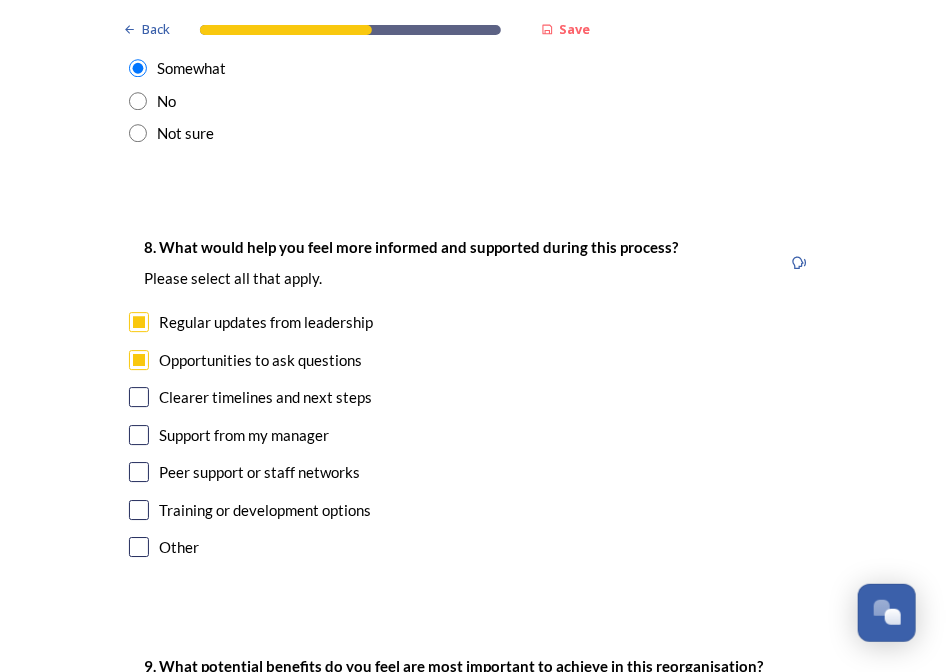 click at bounding box center [139, 397] 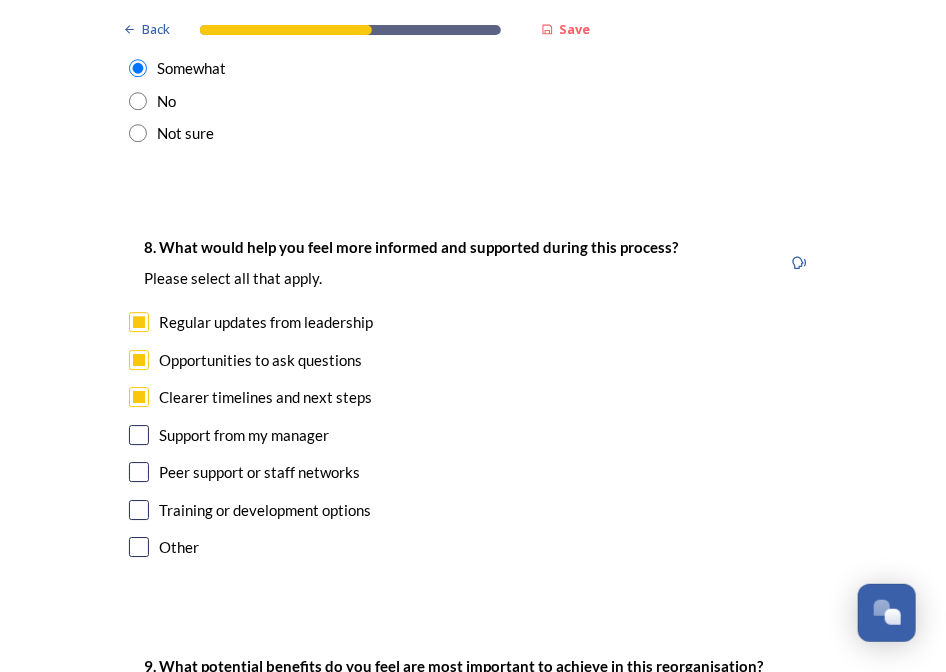 click at bounding box center [139, 472] 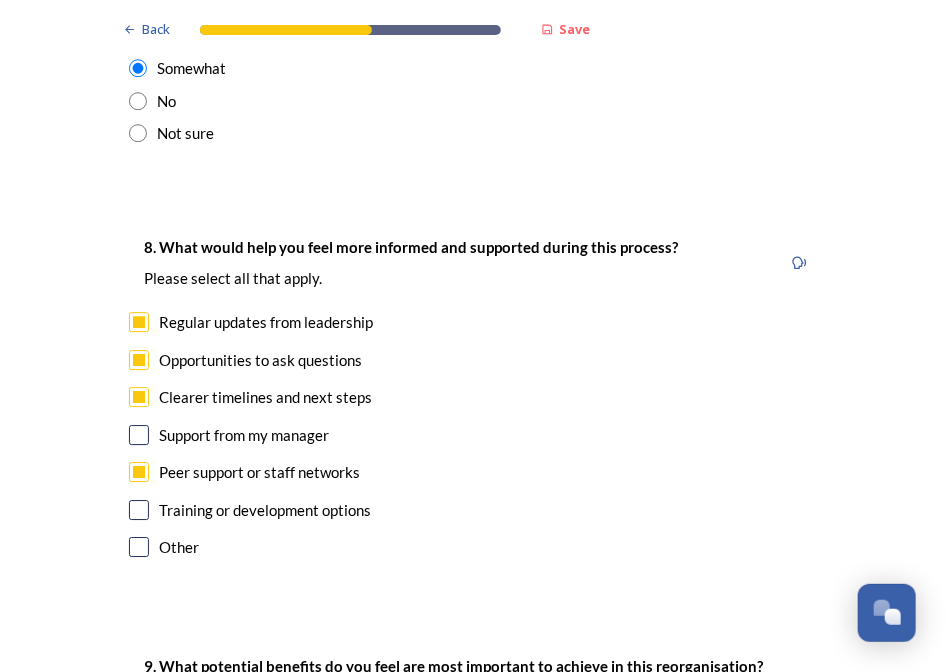 click at bounding box center (139, 510) 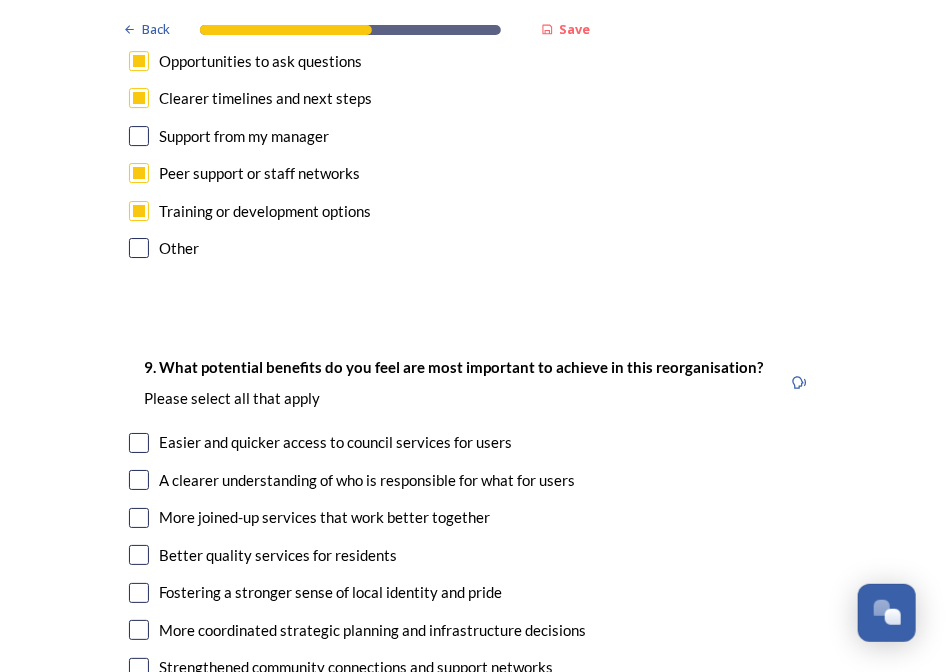 scroll, scrollTop: 4400, scrollLeft: 0, axis: vertical 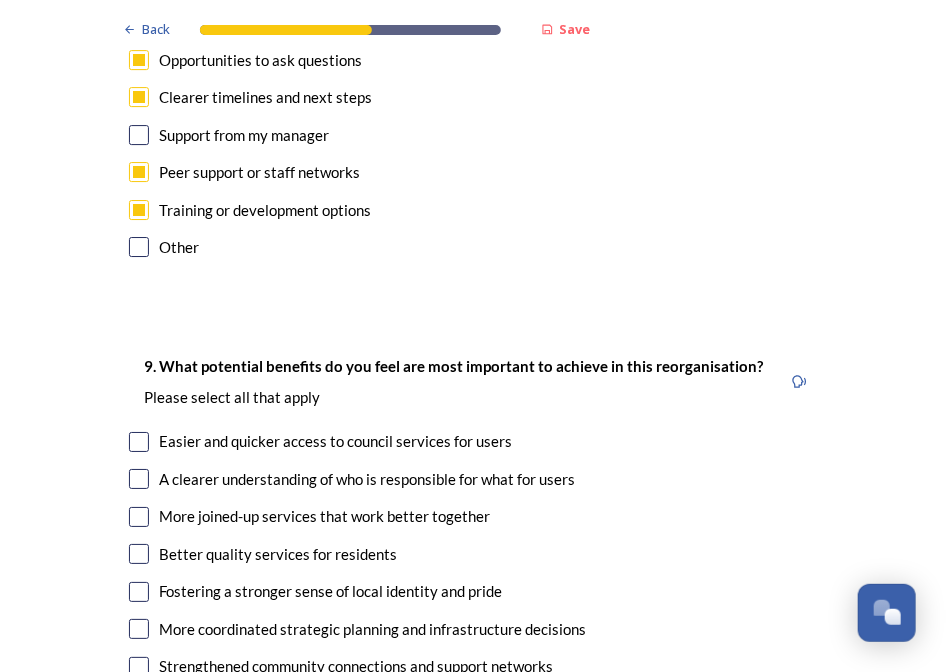 click at bounding box center (139, 479) 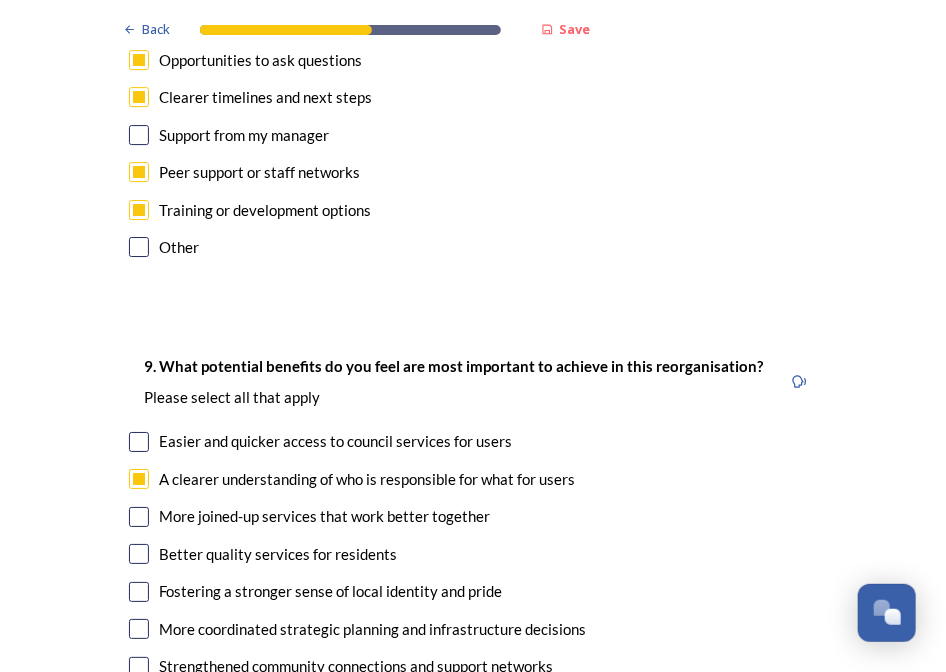 click at bounding box center [139, 442] 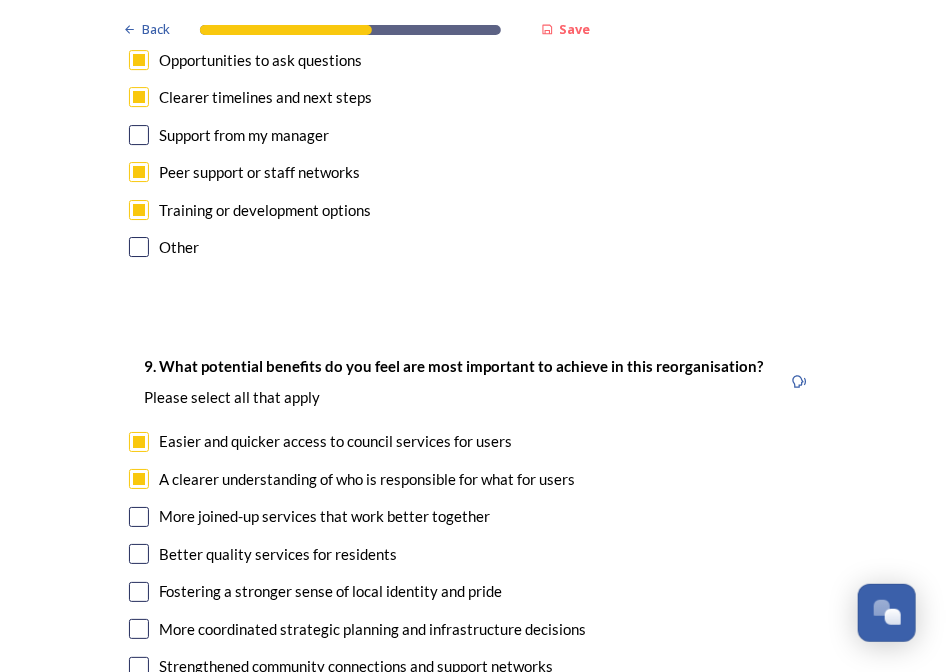 scroll, scrollTop: 4500, scrollLeft: 0, axis: vertical 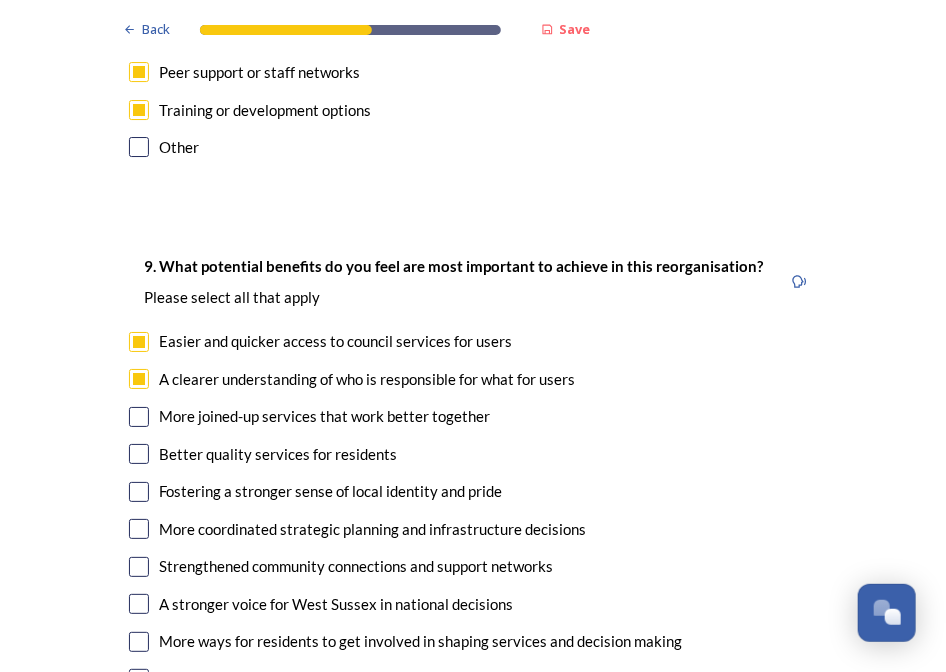 click at bounding box center [139, 454] 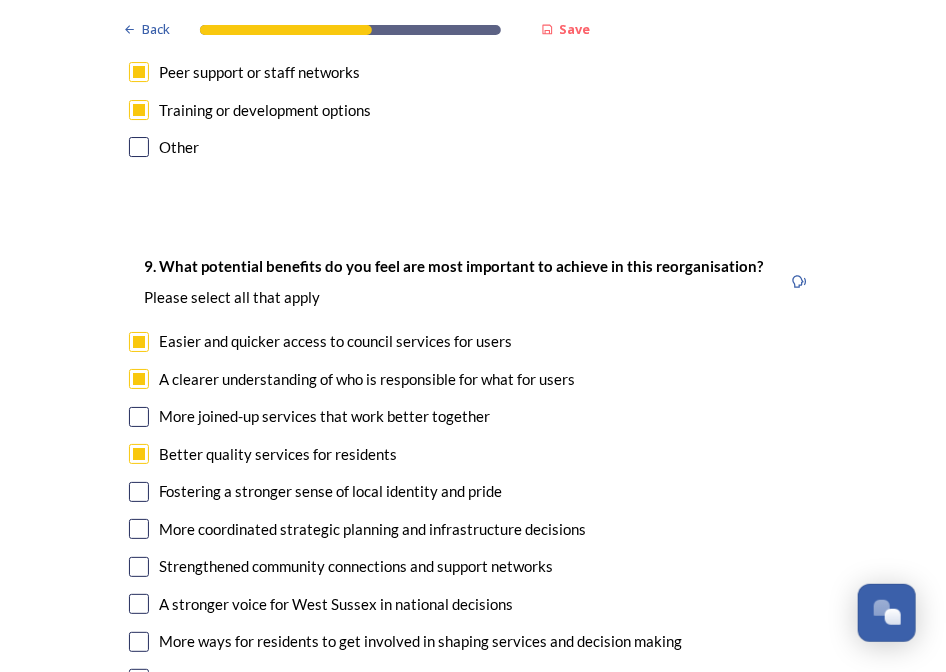 click at bounding box center [139, 492] 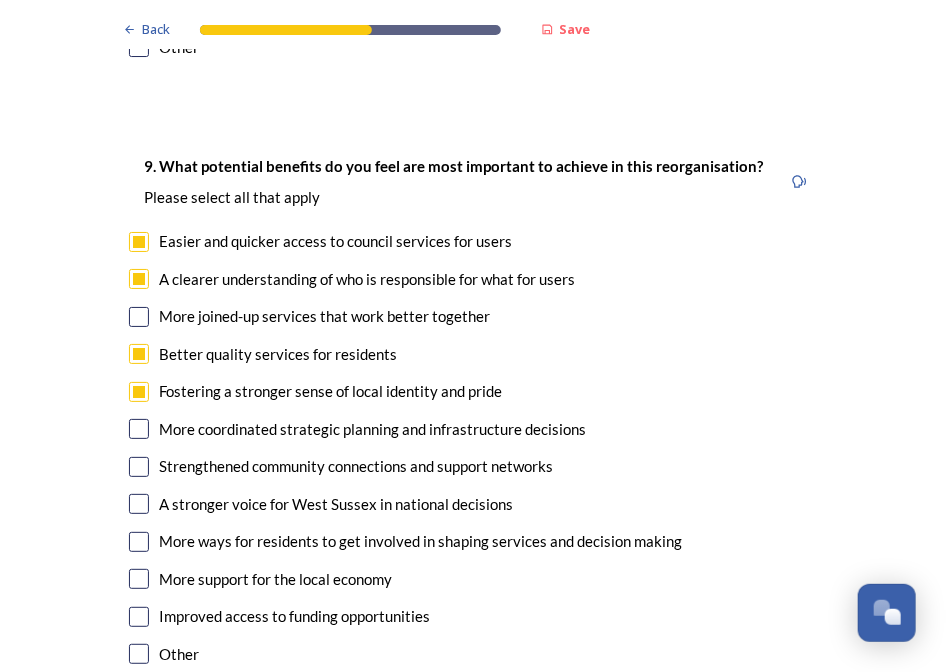 scroll, scrollTop: 4700, scrollLeft: 0, axis: vertical 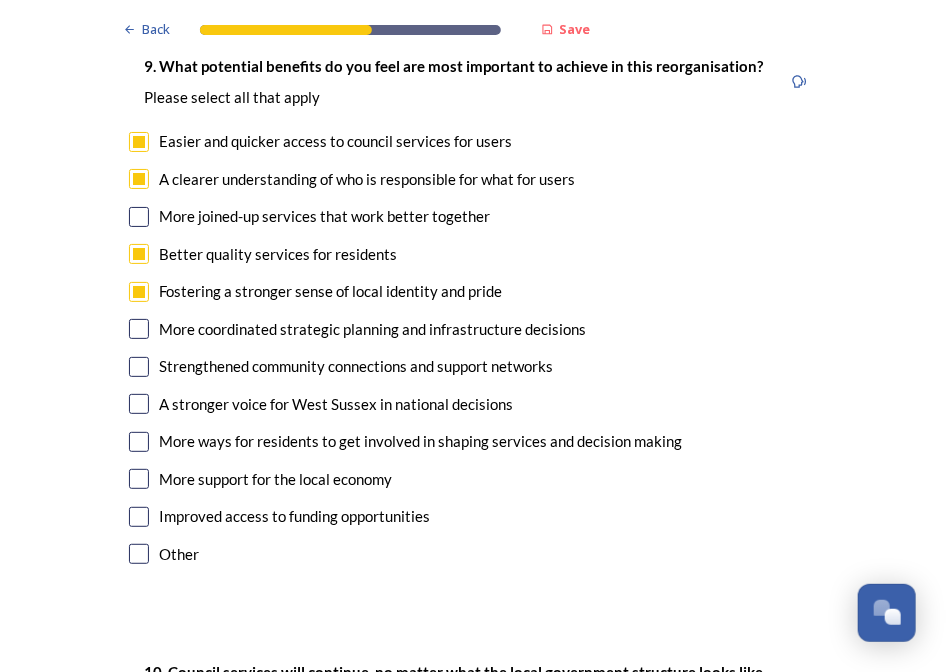 click on "More ways for residents to get involved in shaping services and decision making" at bounding box center [473, 441] 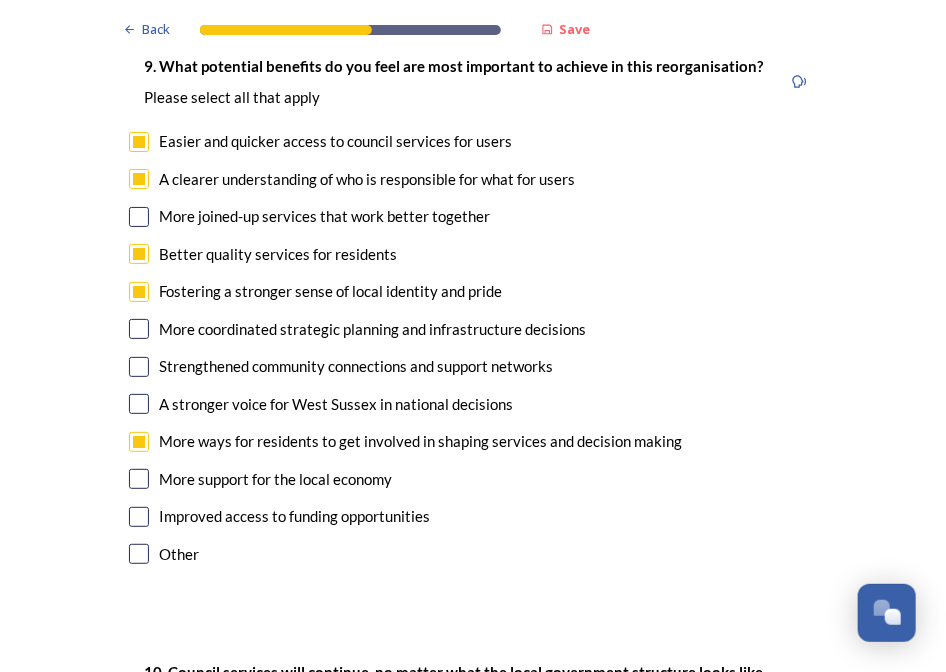 checkbox on "true" 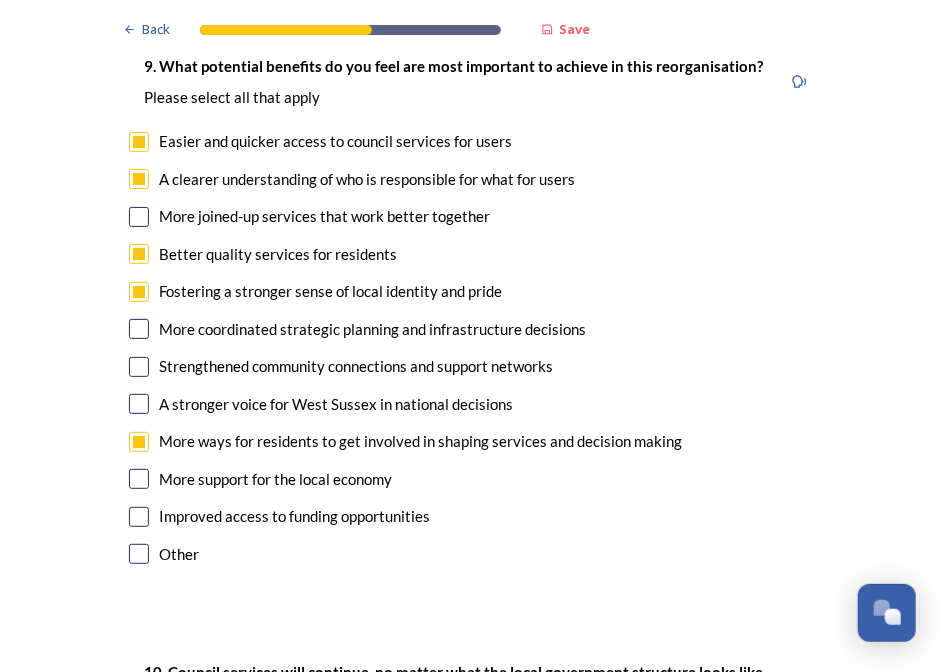 scroll, scrollTop: 4600, scrollLeft: 0, axis: vertical 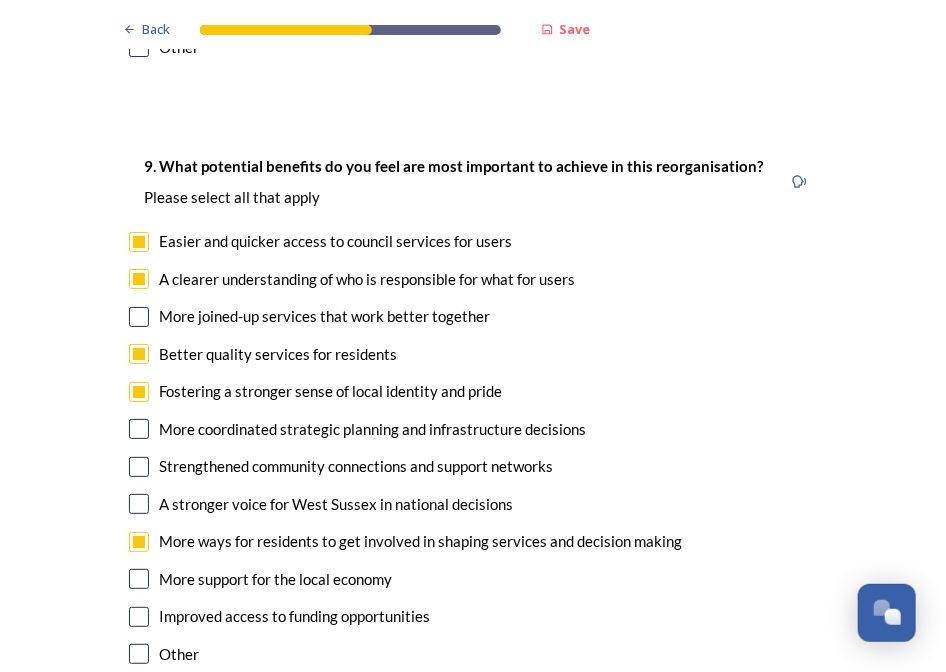 click at bounding box center [139, 467] 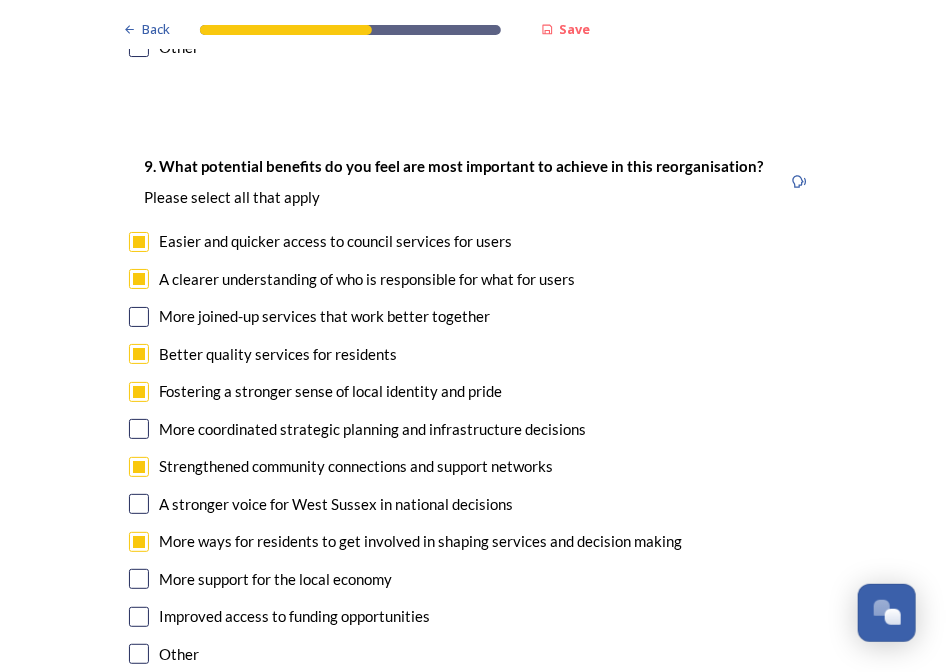 click at bounding box center [139, 317] 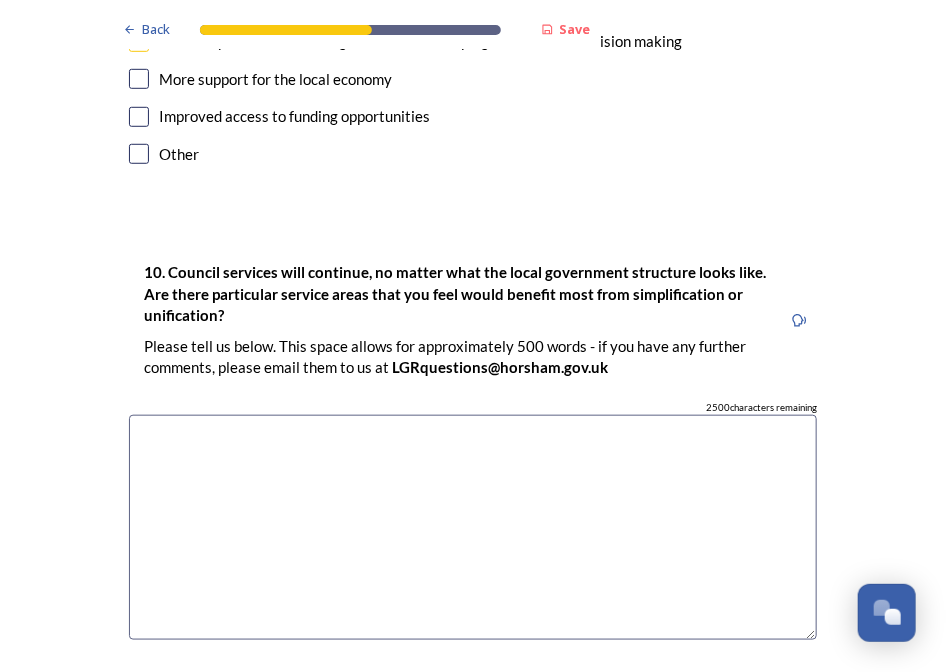 scroll, scrollTop: 5200, scrollLeft: 0, axis: vertical 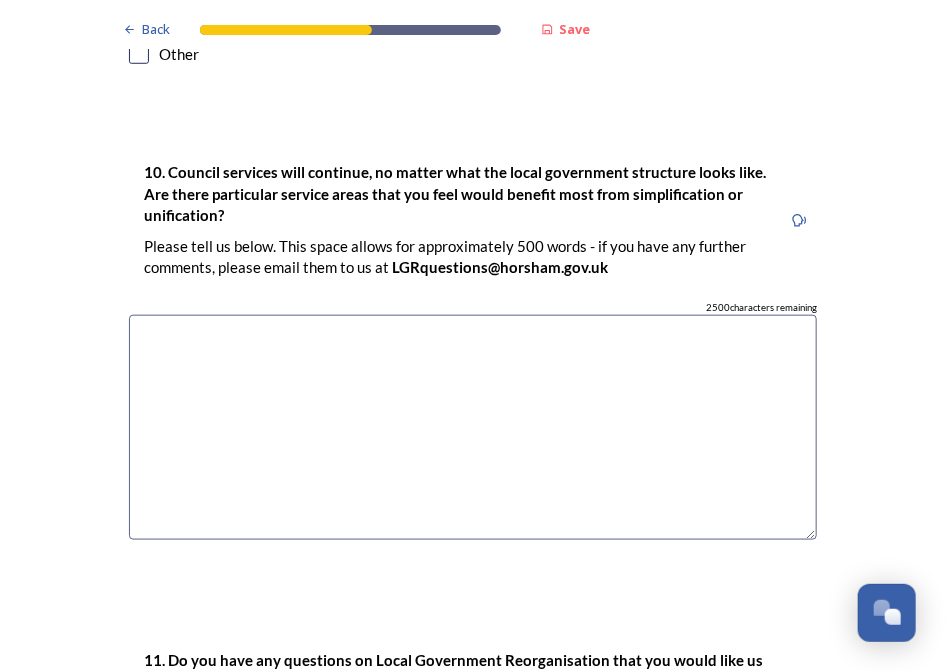 click at bounding box center [473, 427] 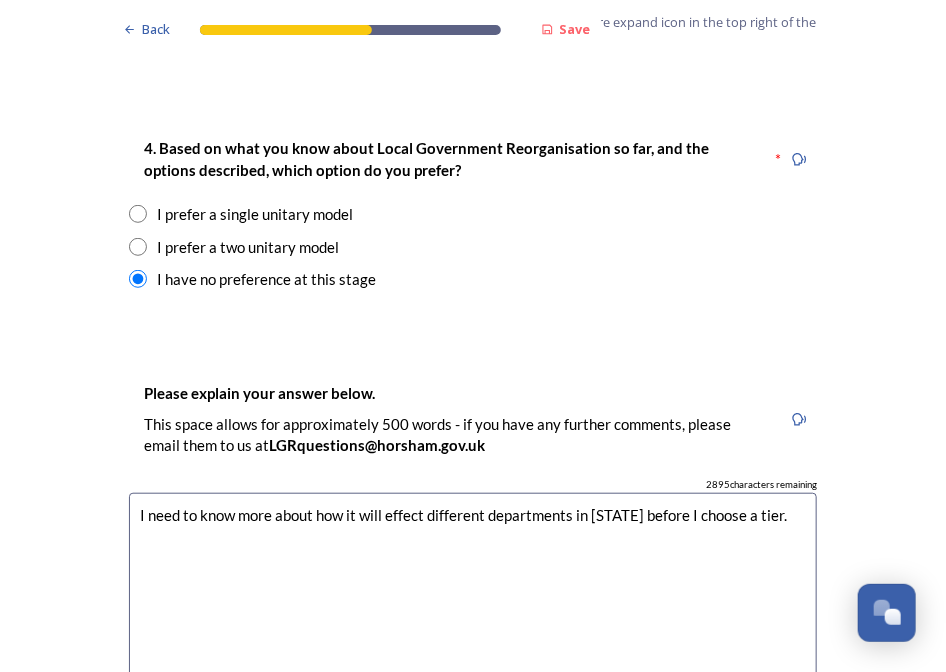 scroll, scrollTop: 2600, scrollLeft: 0, axis: vertical 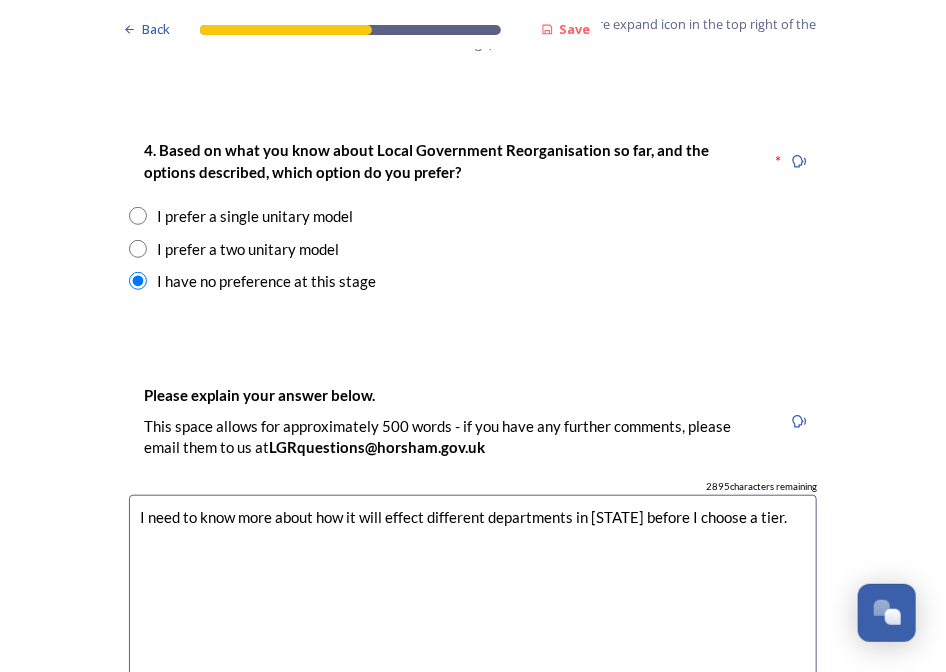 type on "As I said before, I need to know how this affects each department before I could answer that. So far, I haven't seen anything outlining what the changes would be, I suspect at this stage, no one knows.
I think that the general public would like to know if the departments that they use are safe and have a better understanding on who does what." 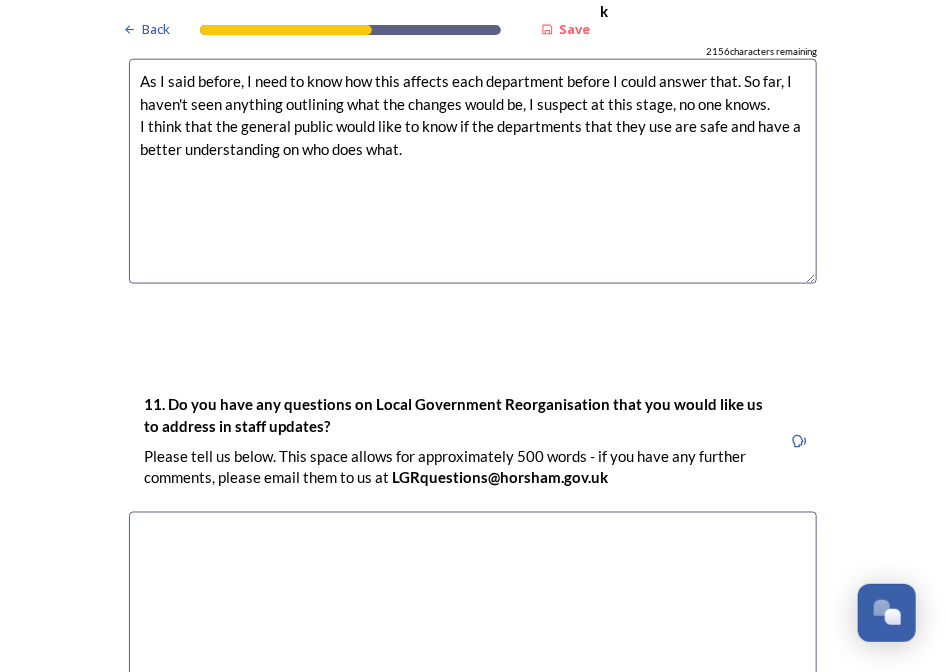 scroll, scrollTop: 5500, scrollLeft: 0, axis: vertical 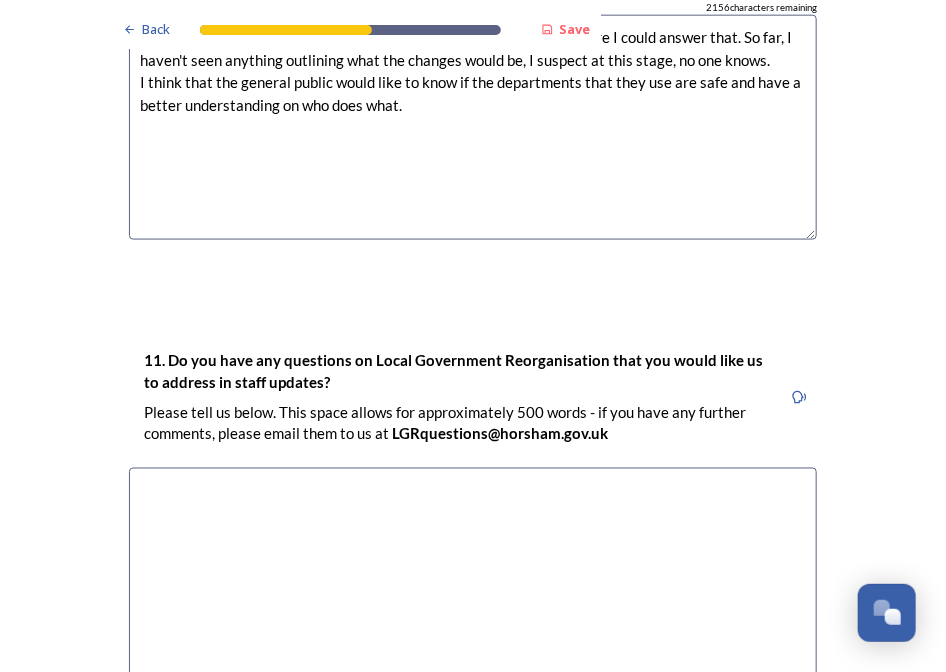 type on "I need to know more about how it will affect different departments in [LOCATION] before I choose a tier." 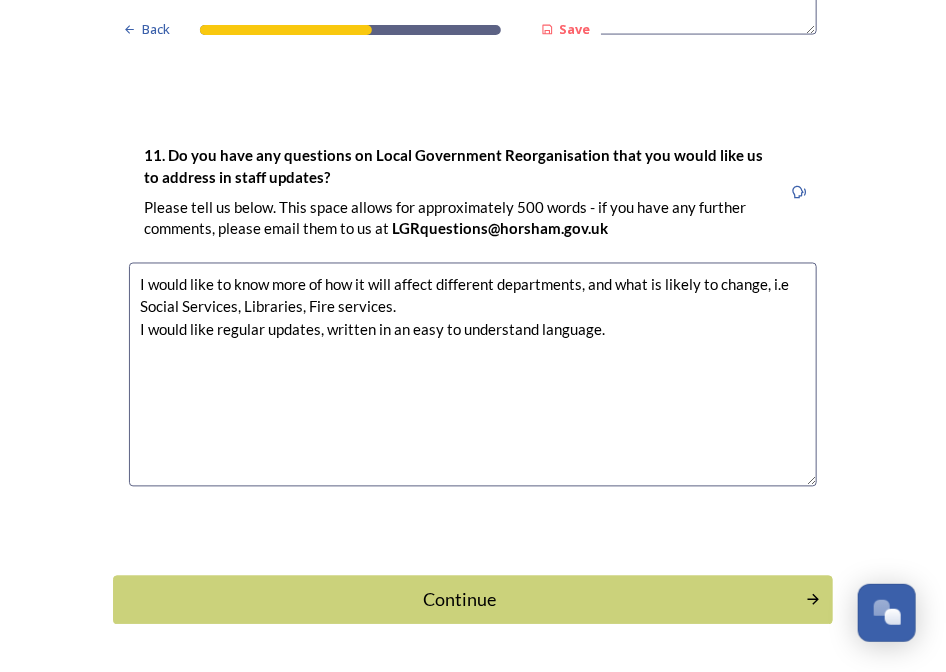 scroll, scrollTop: 5772, scrollLeft: 0, axis: vertical 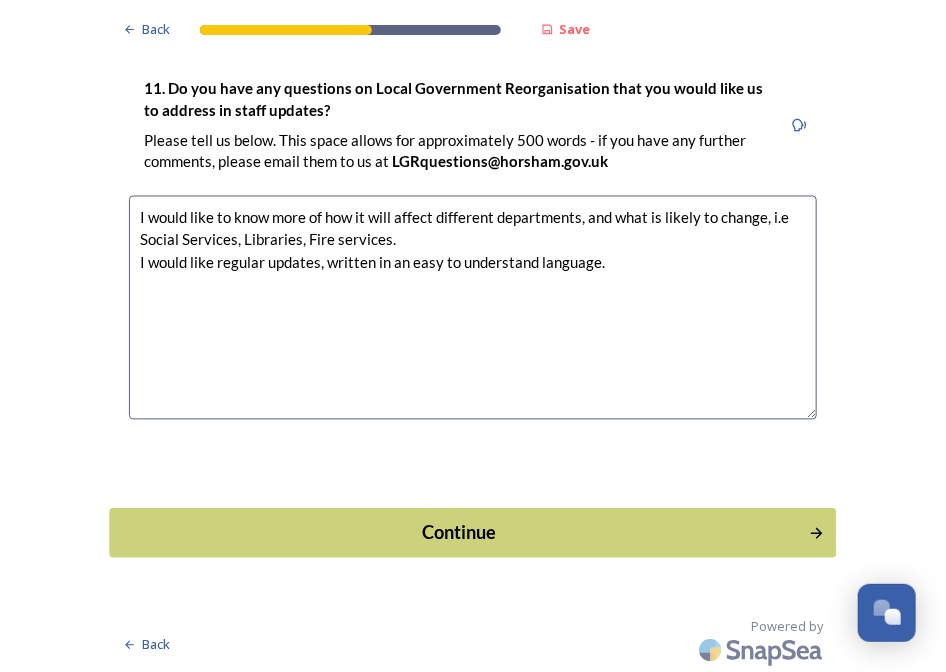 type on "I would like to know more of how it will affect different departments, and what is likely to change, i.e Social Services, Libraries, Fire services.
I would like regular updates, written in an easy to understand language." 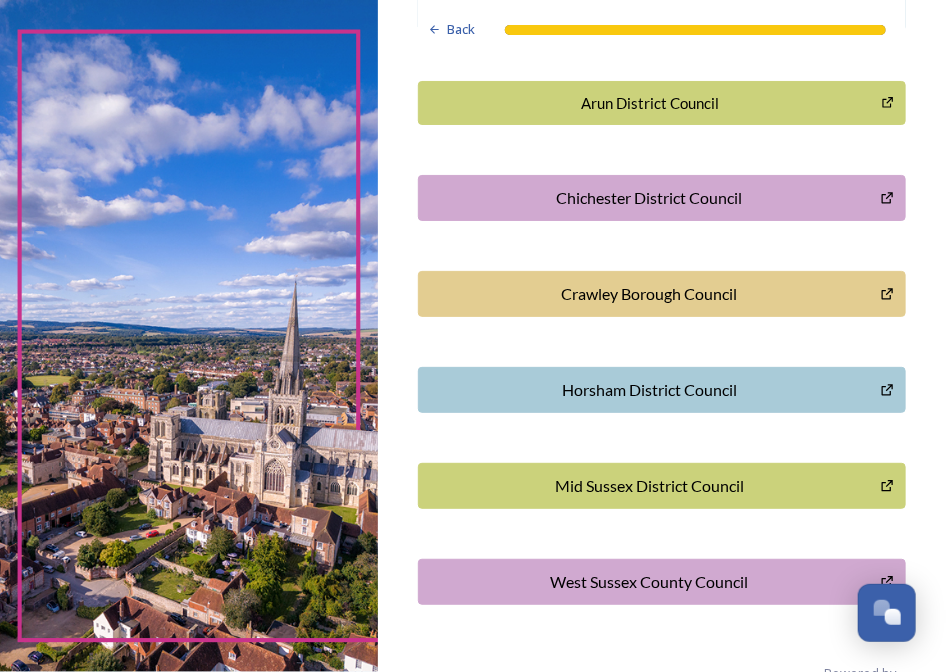 scroll, scrollTop: 688, scrollLeft: 0, axis: vertical 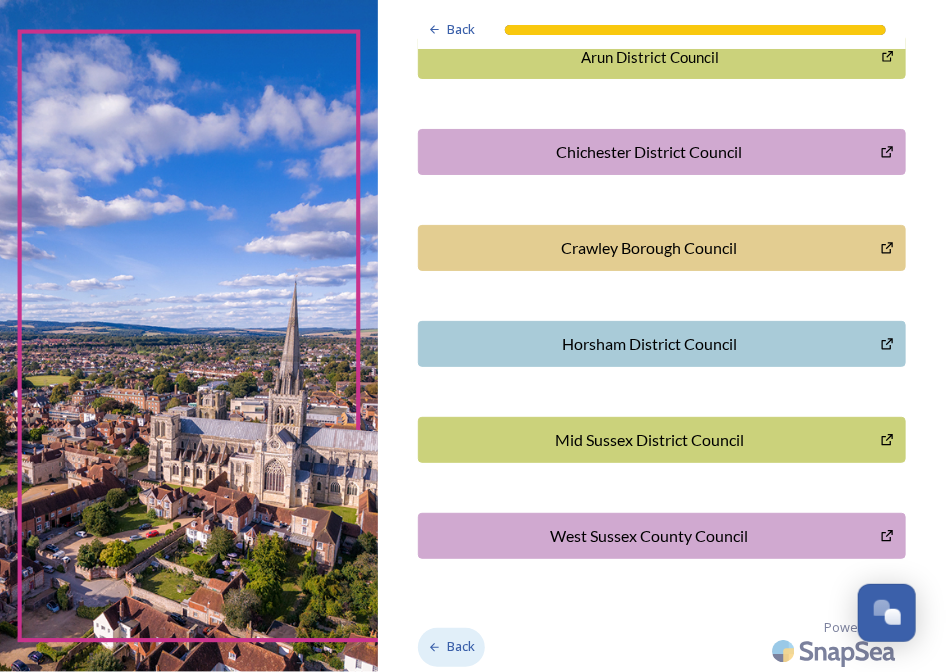 click on "Back" at bounding box center (461, 647) 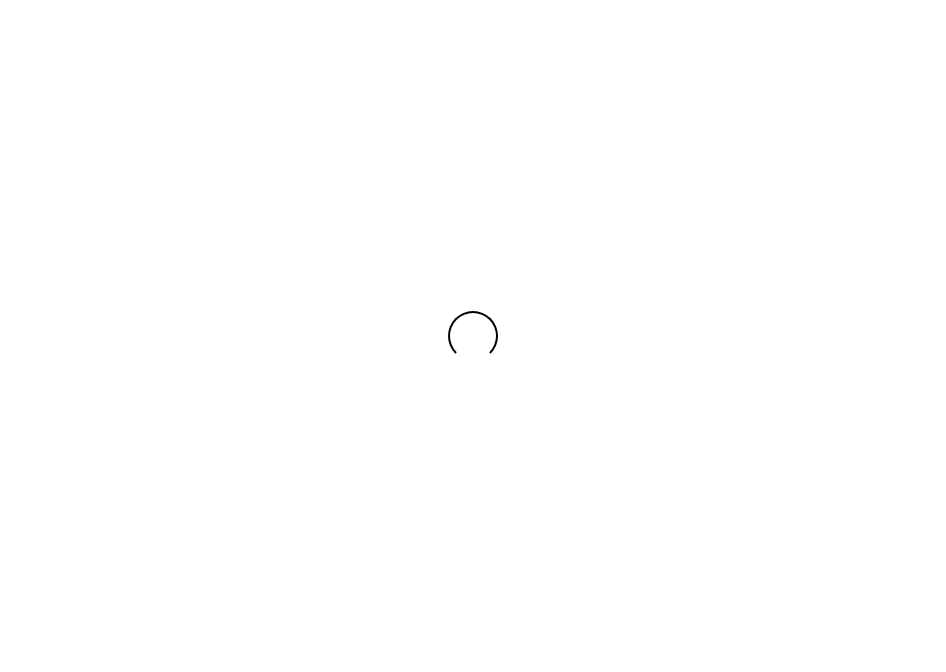 scroll, scrollTop: 0, scrollLeft: 0, axis: both 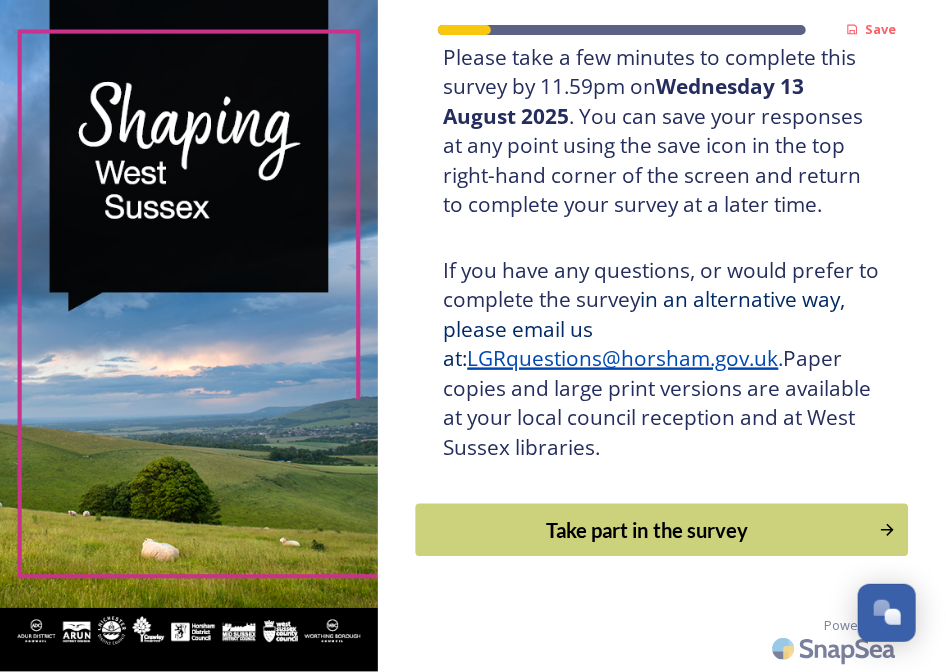 click on "Take part in the survey" at bounding box center (647, 530) 